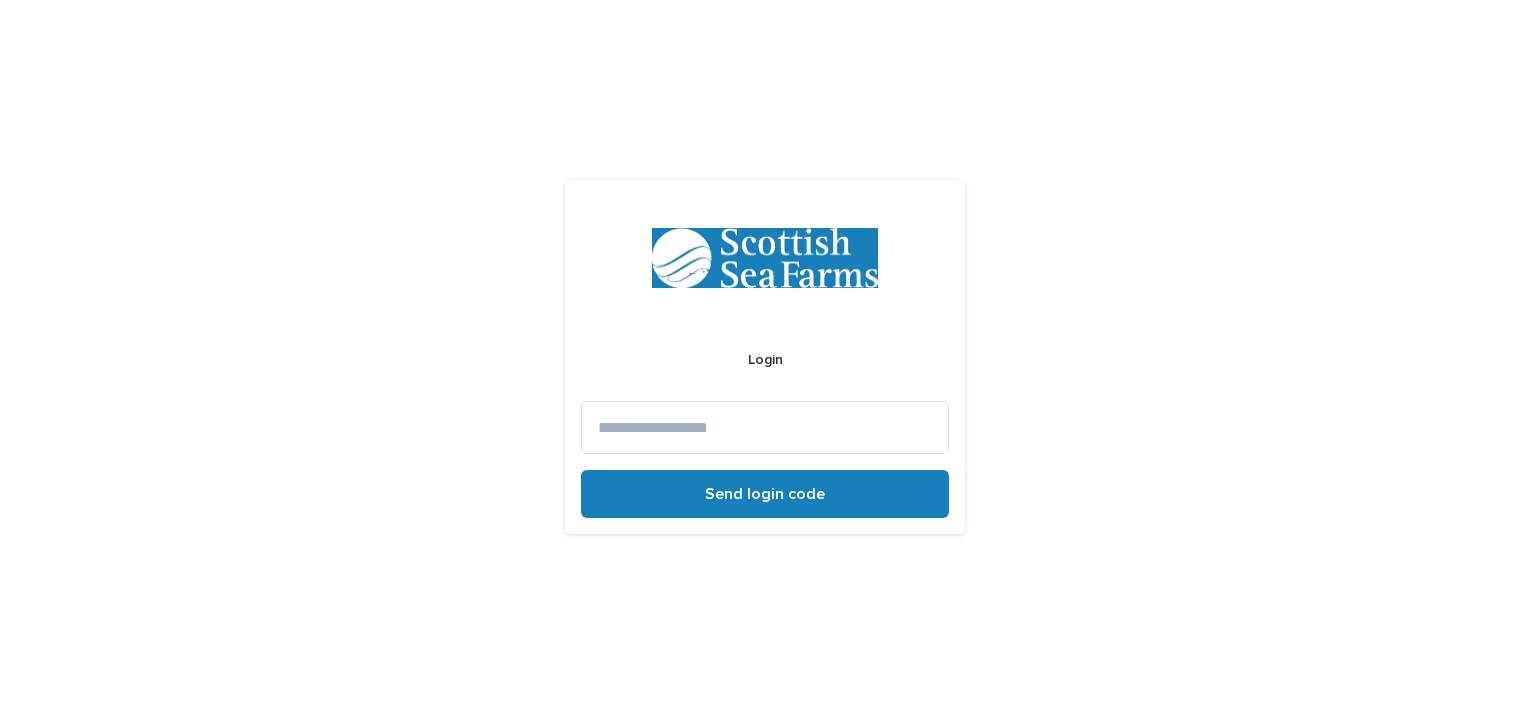 scroll, scrollTop: 0, scrollLeft: 0, axis: both 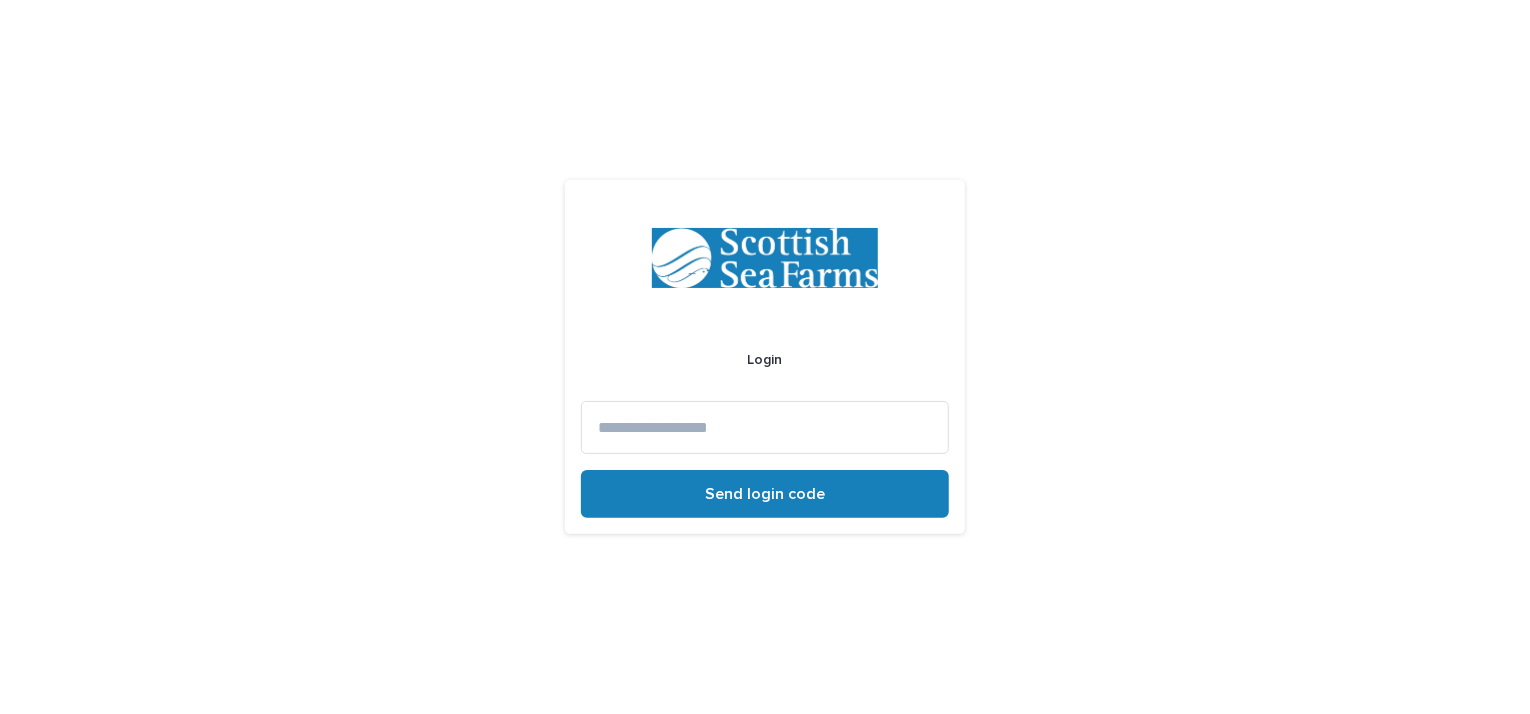 click at bounding box center [765, 427] 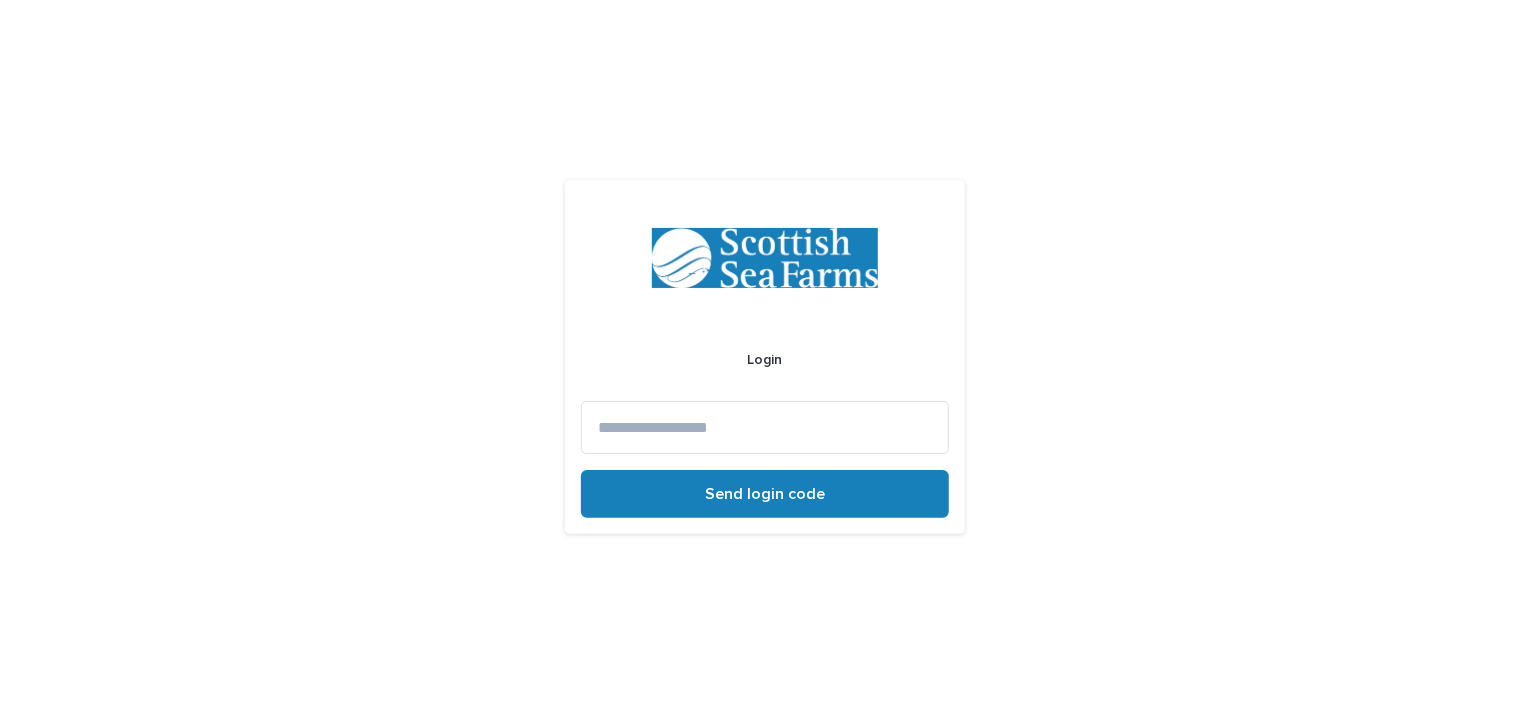 type on "**********" 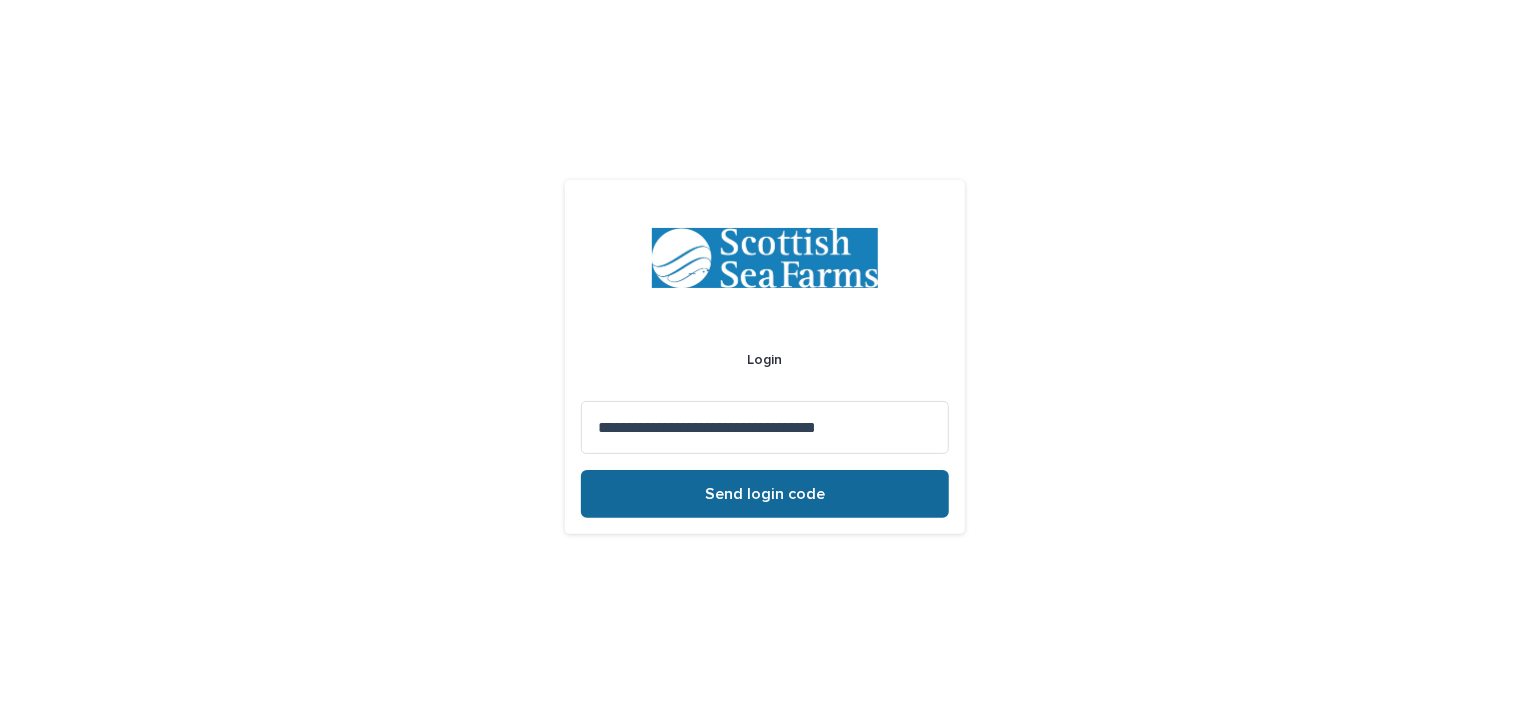 click on "Send login code" at bounding box center [765, 494] 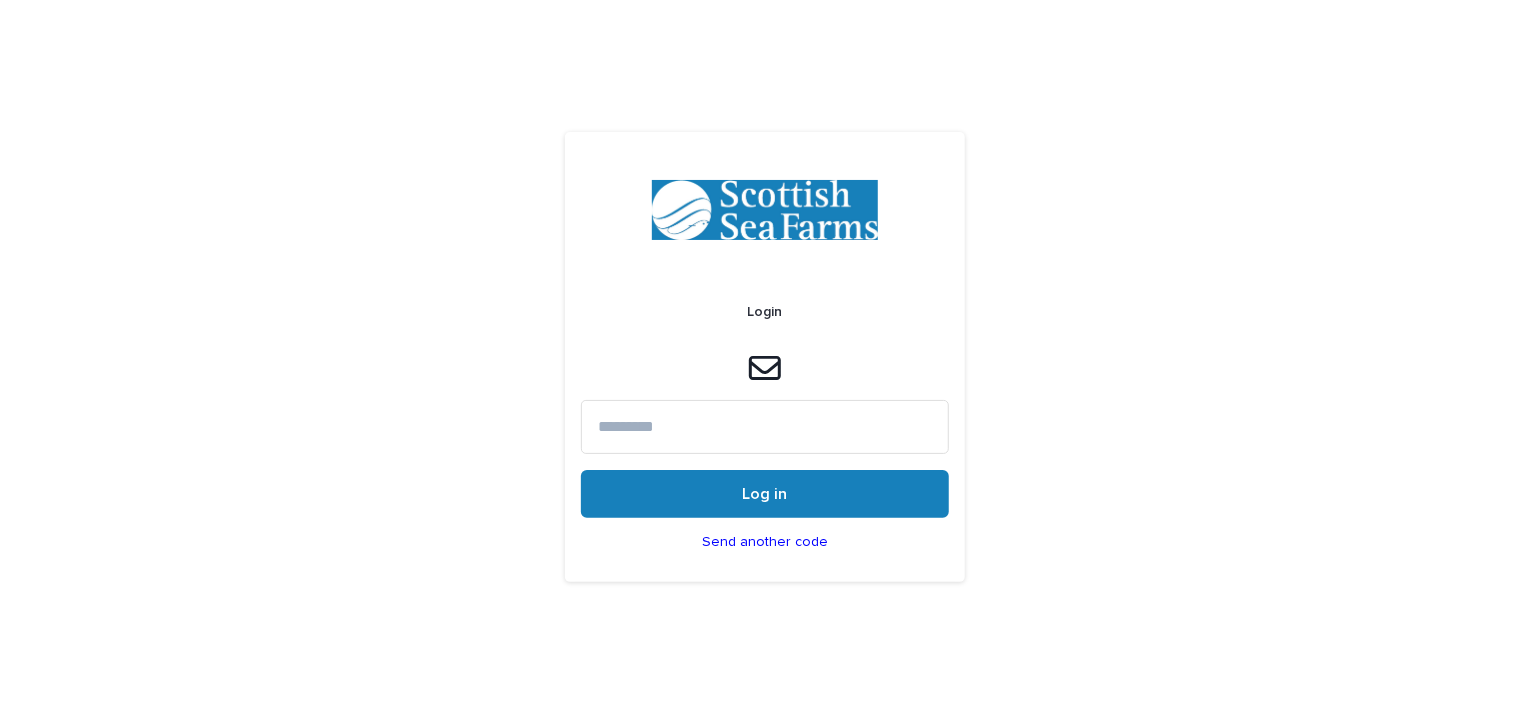 paste on "******" 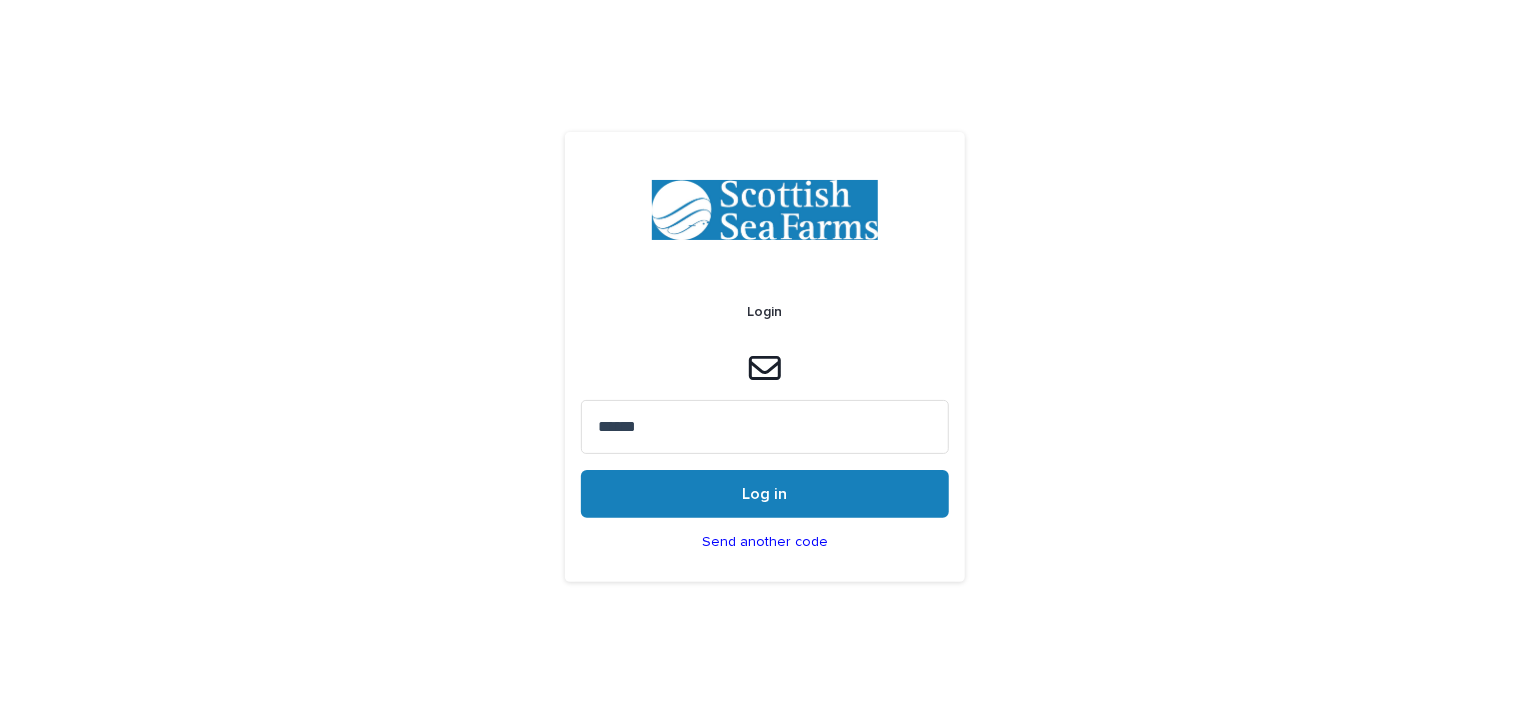 type on "******" 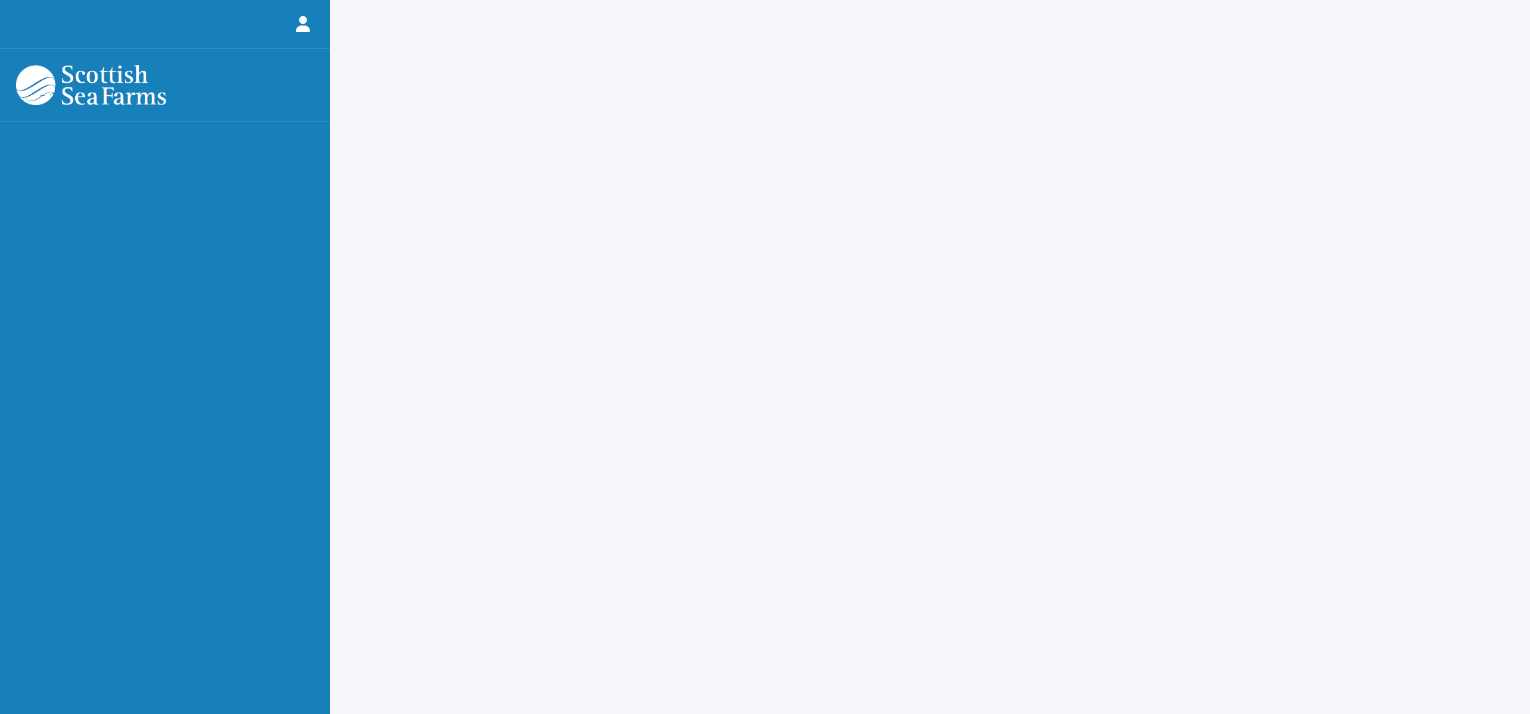 scroll, scrollTop: 0, scrollLeft: 0, axis: both 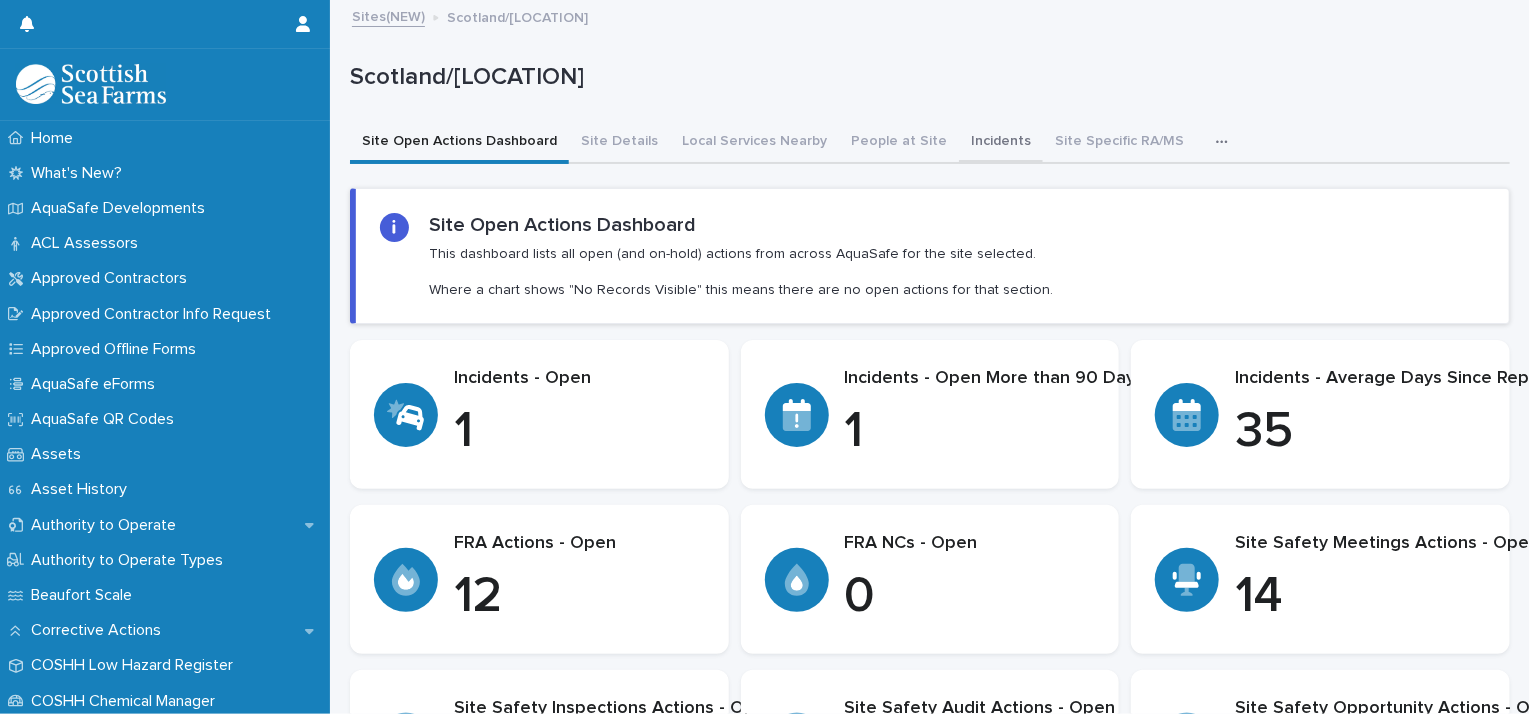 click on "Incidents" at bounding box center (1001, 143) 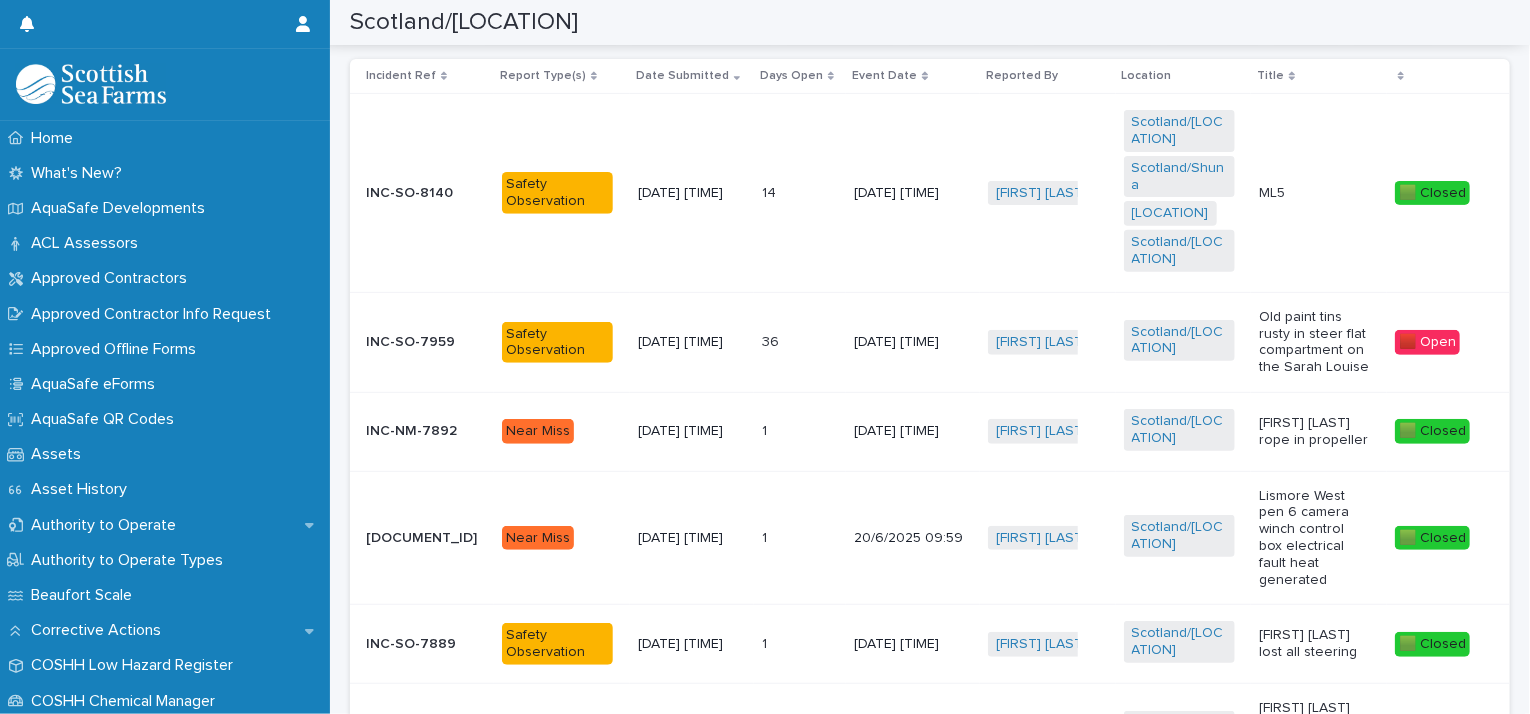 scroll, scrollTop: 275, scrollLeft: 0, axis: vertical 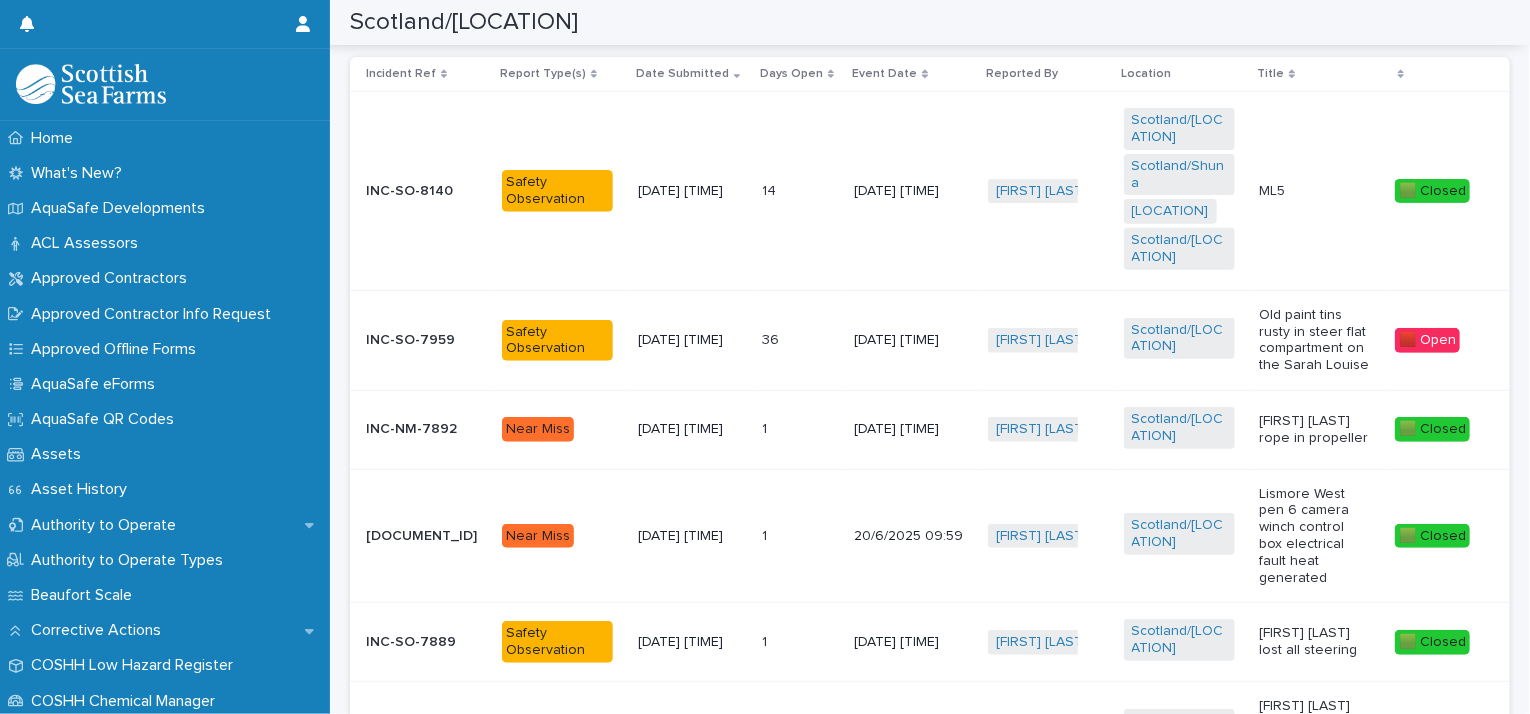 click at bounding box center [790, 191] 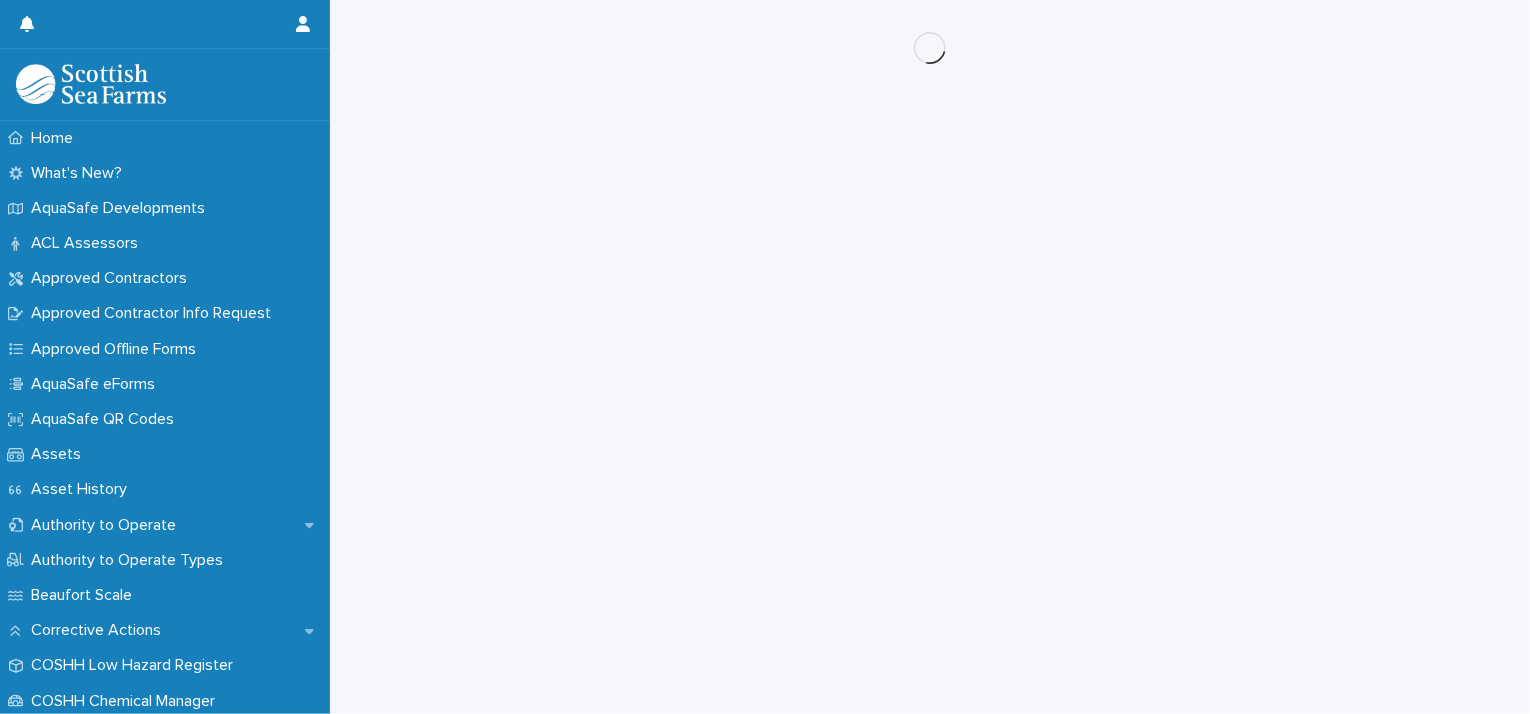 scroll, scrollTop: 0, scrollLeft: 0, axis: both 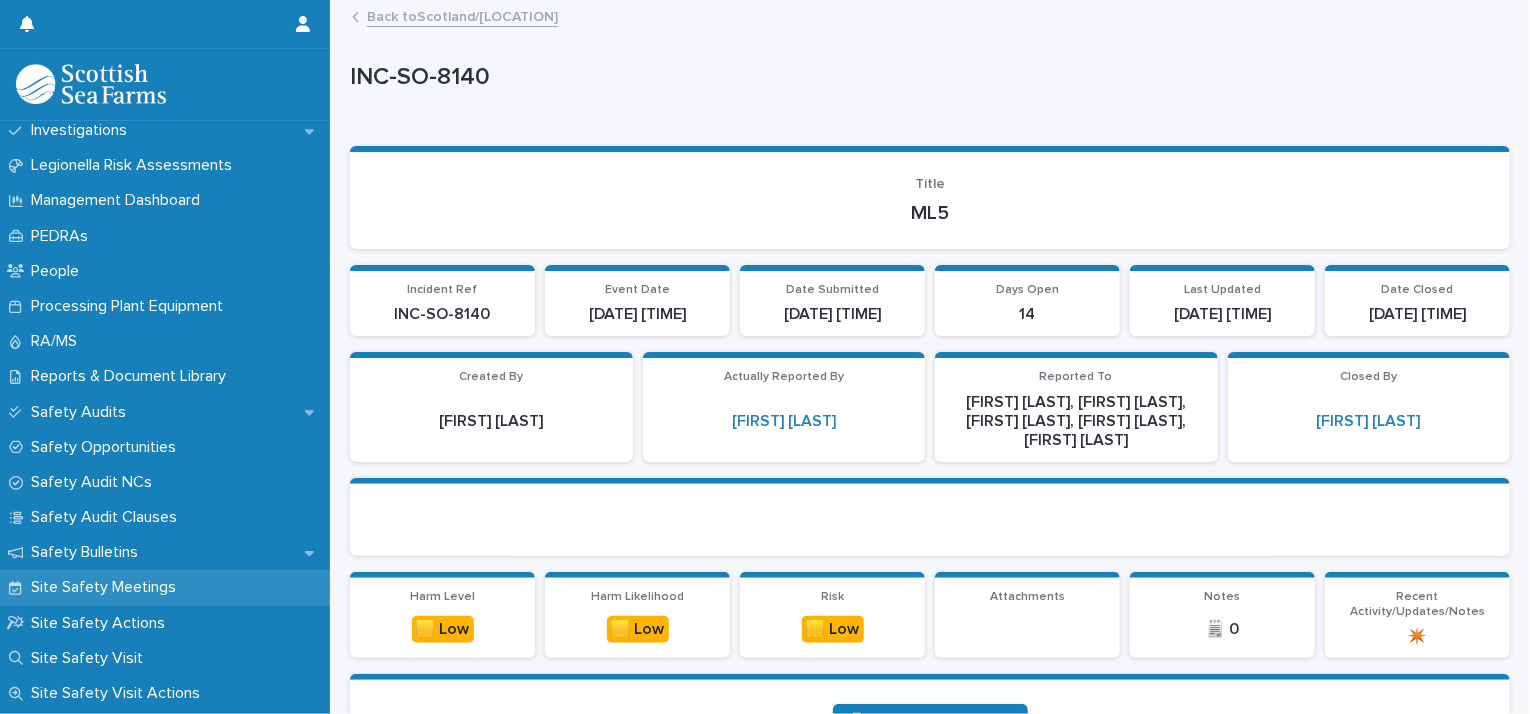 click on "Site Safety Meetings" at bounding box center [107, 587] 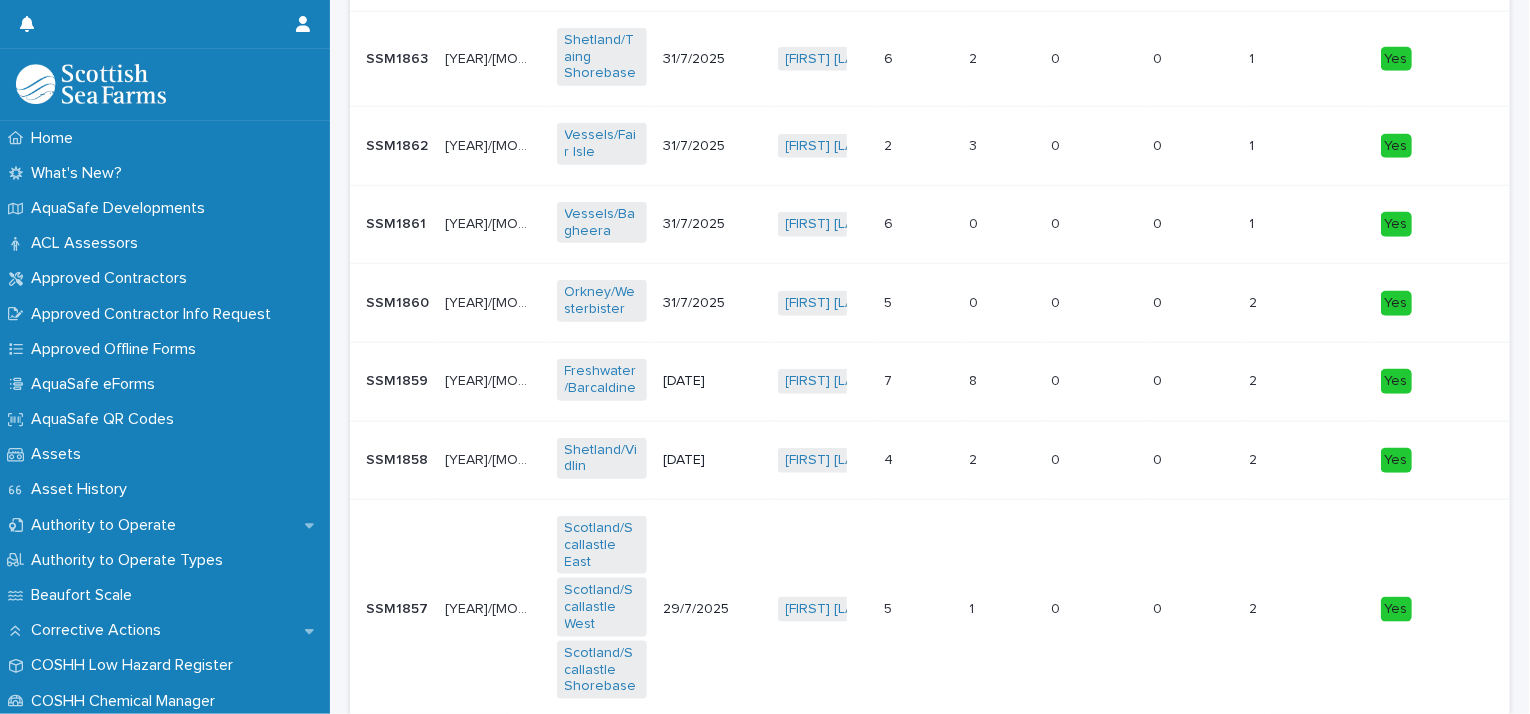 scroll, scrollTop: 0, scrollLeft: 0, axis: both 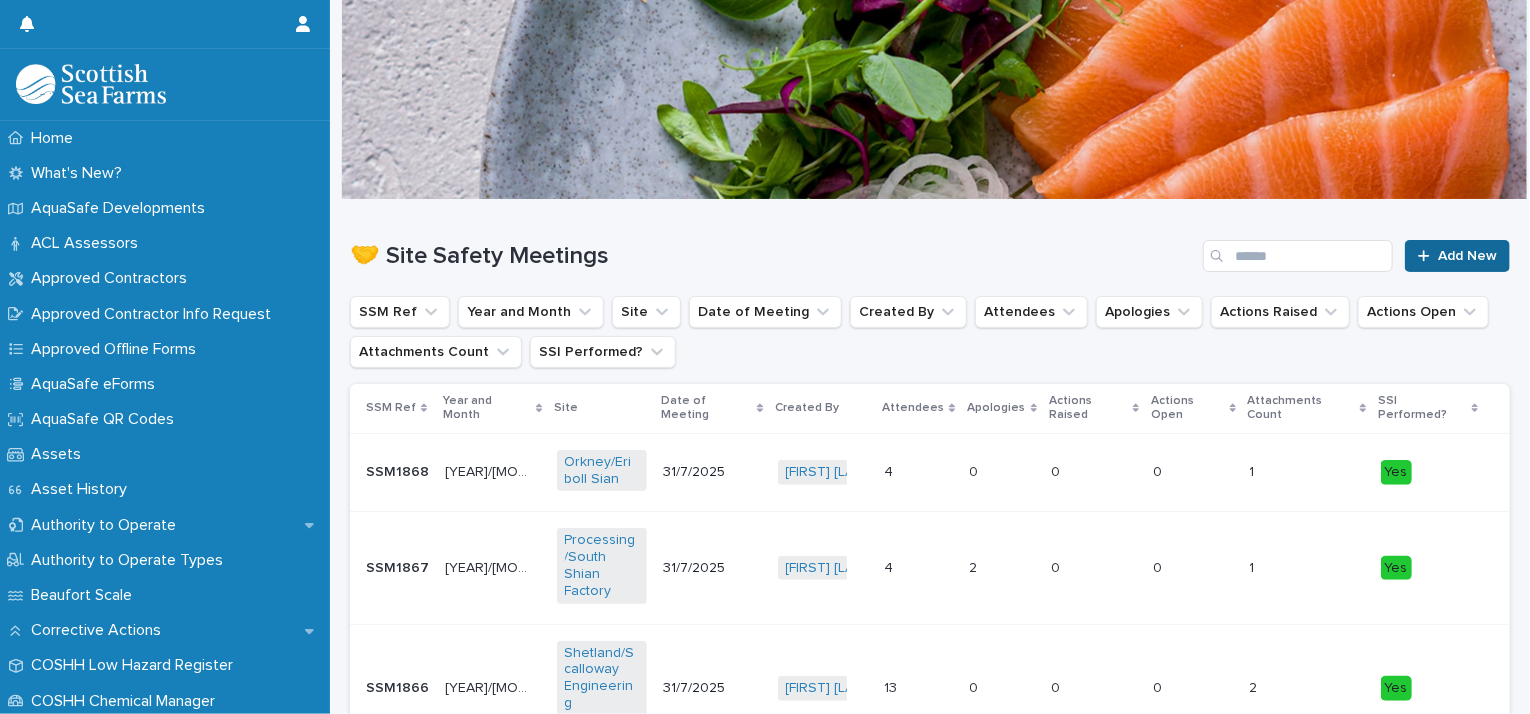 click on "Add New" at bounding box center [1457, 256] 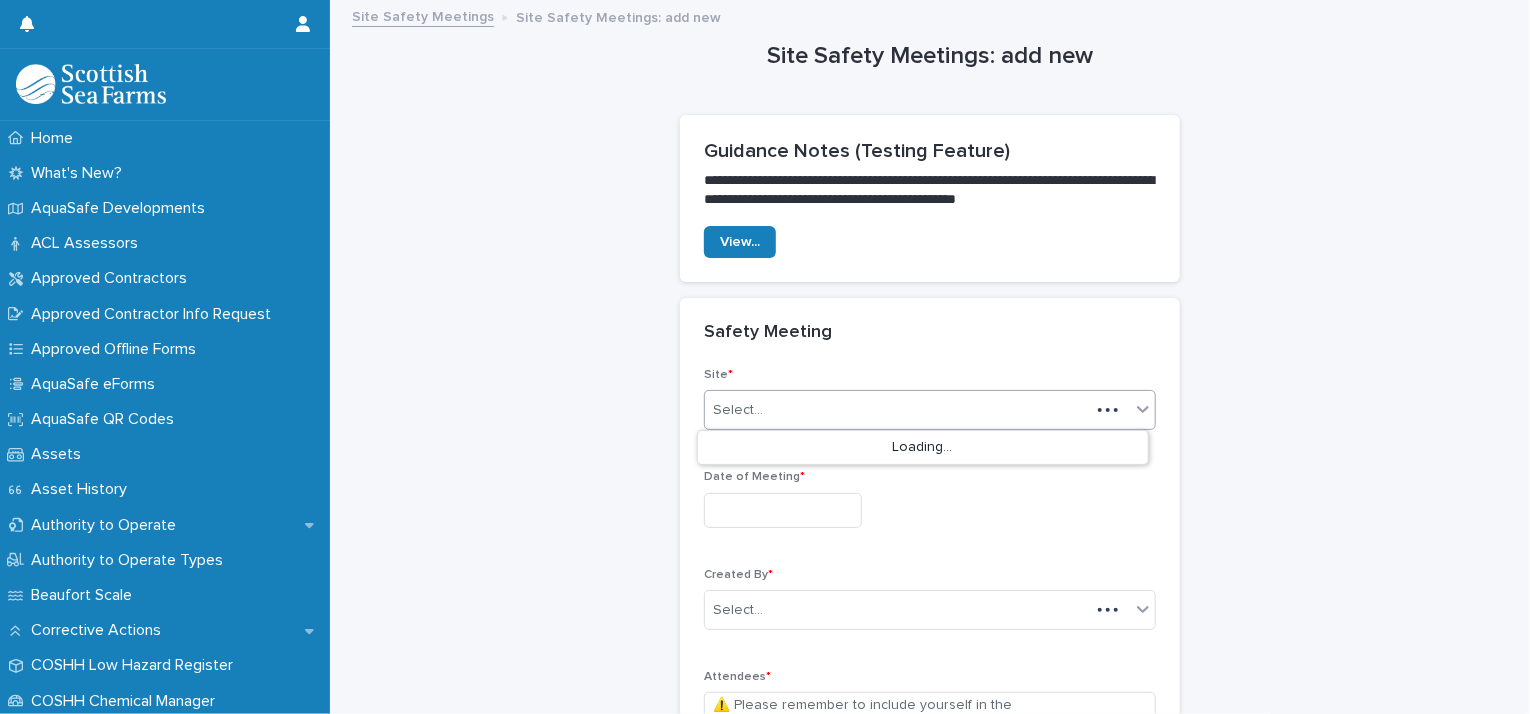 click on "Select..." at bounding box center [897, 410] 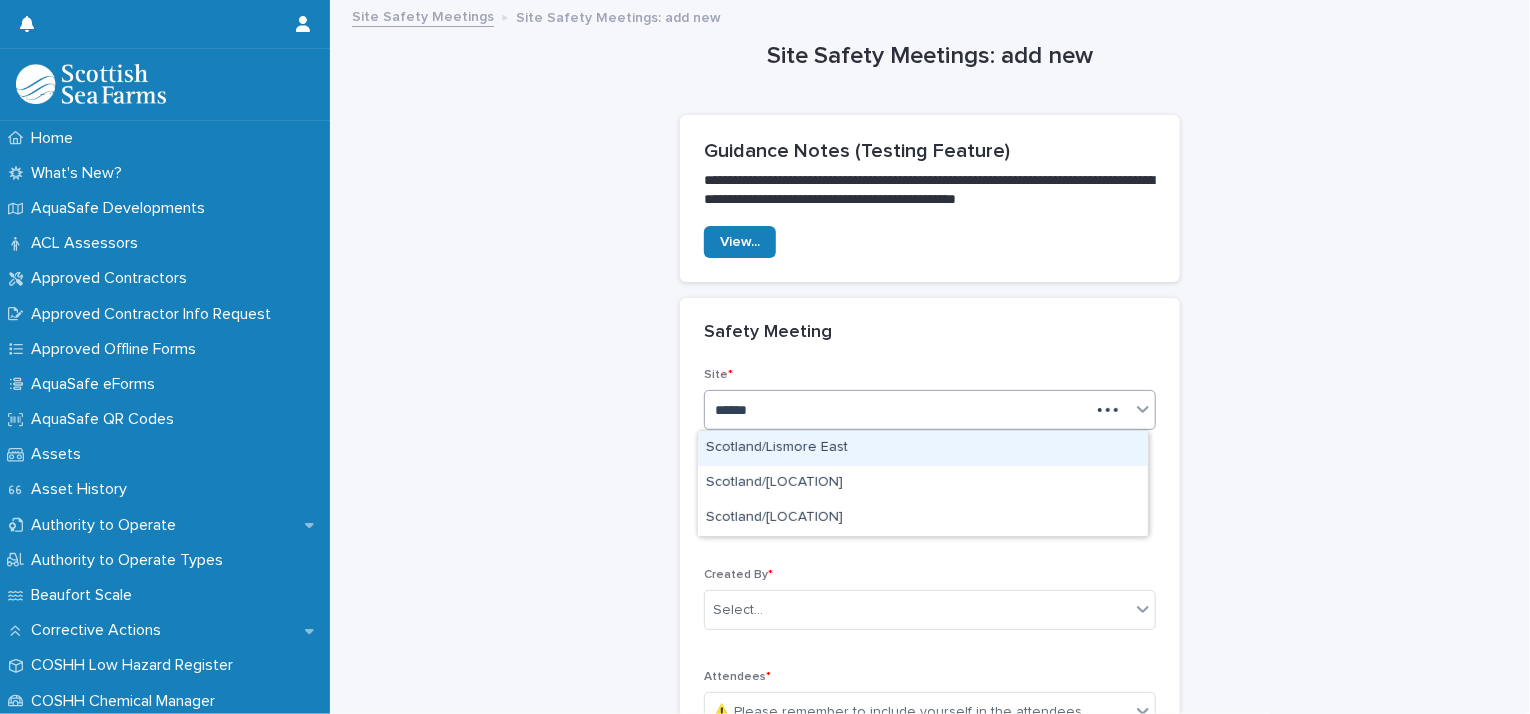type on "*******" 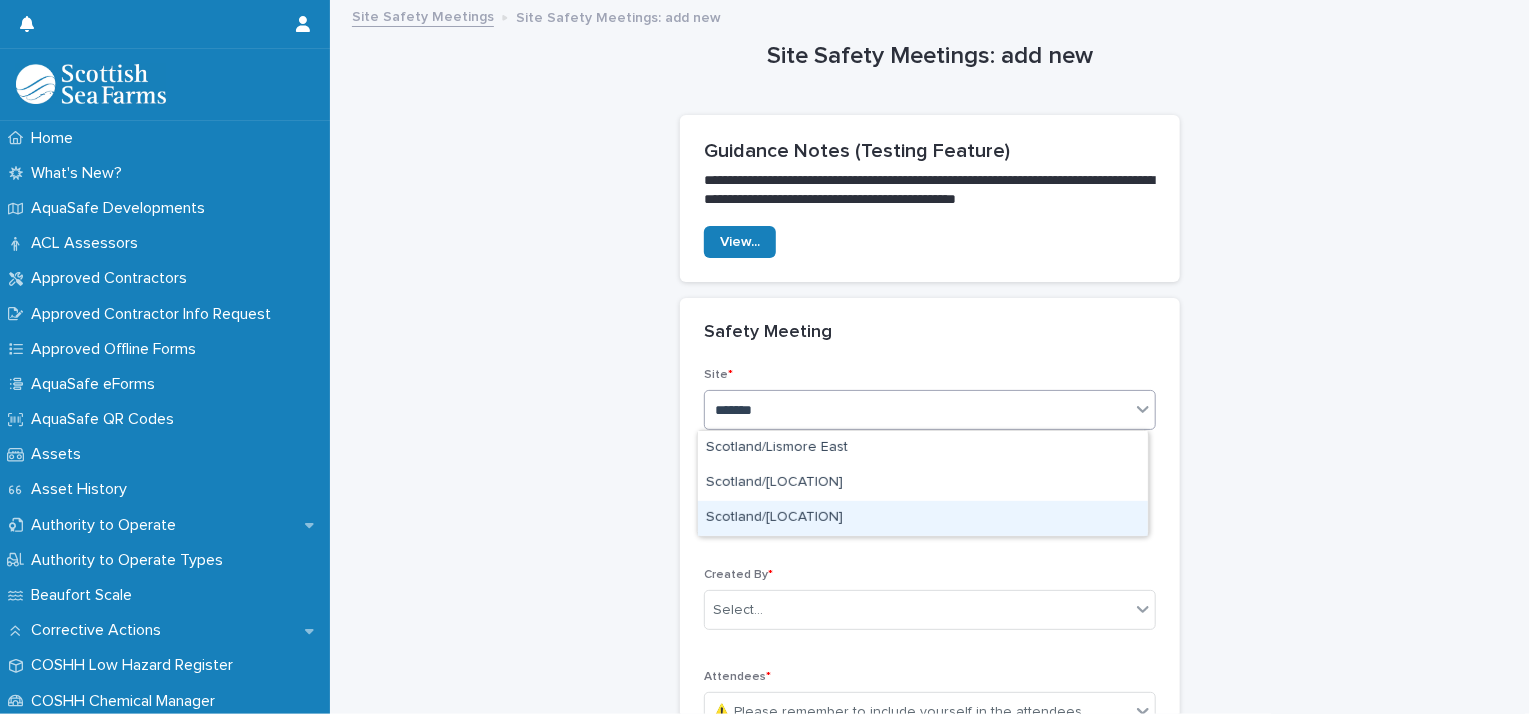 click on "Scotland/[LOCATION]" at bounding box center (923, 518) 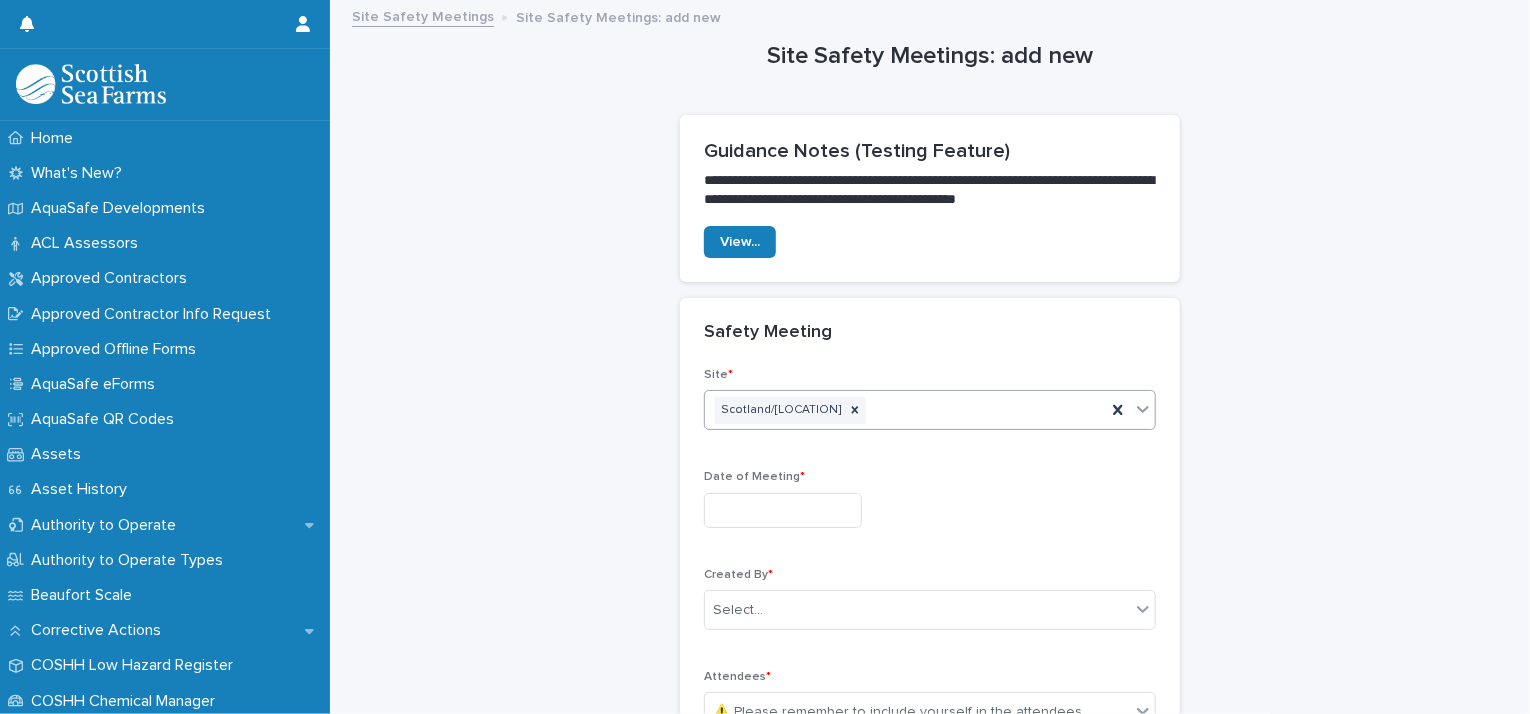 click at bounding box center (783, 510) 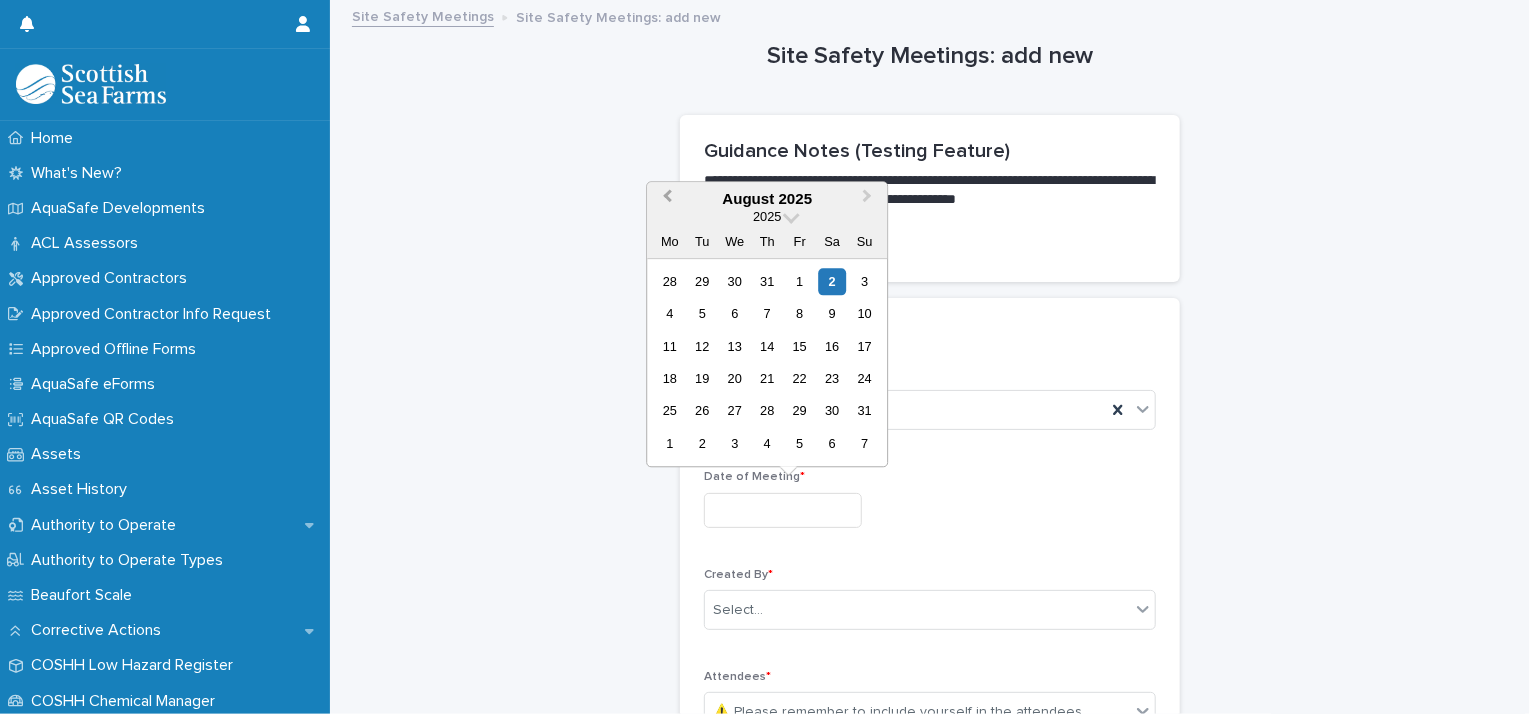 click on "Previous Month" at bounding box center (667, 198) 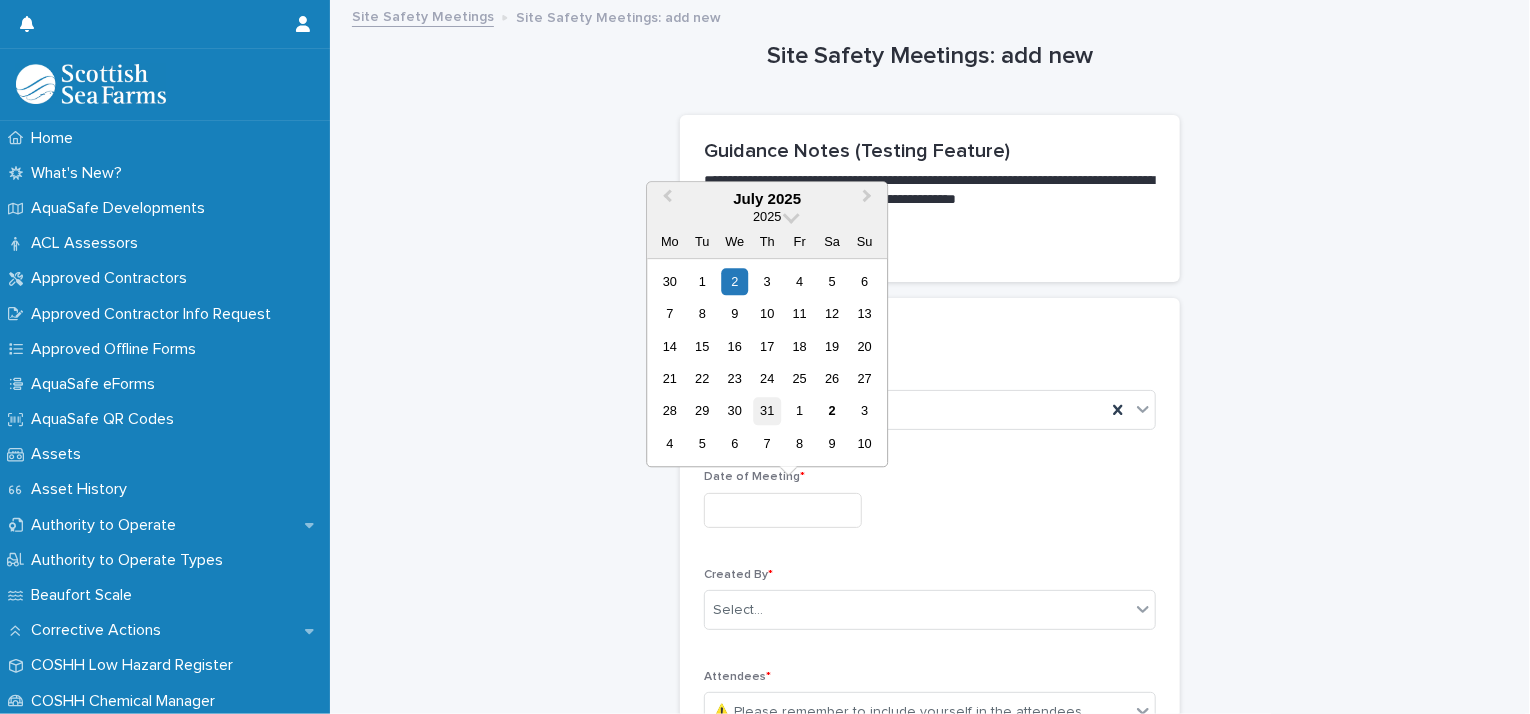 click on "31" at bounding box center [767, 411] 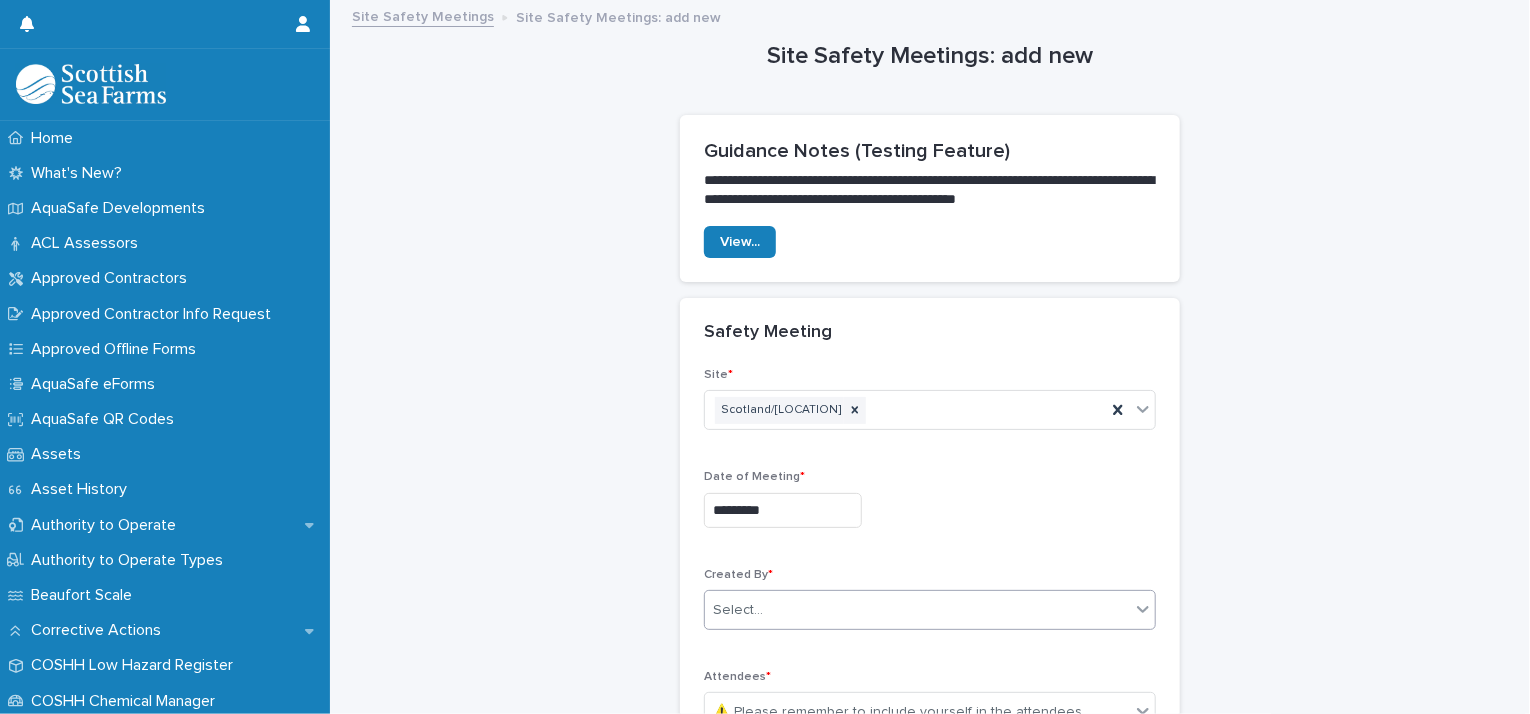 click on "Select..." at bounding box center [917, 610] 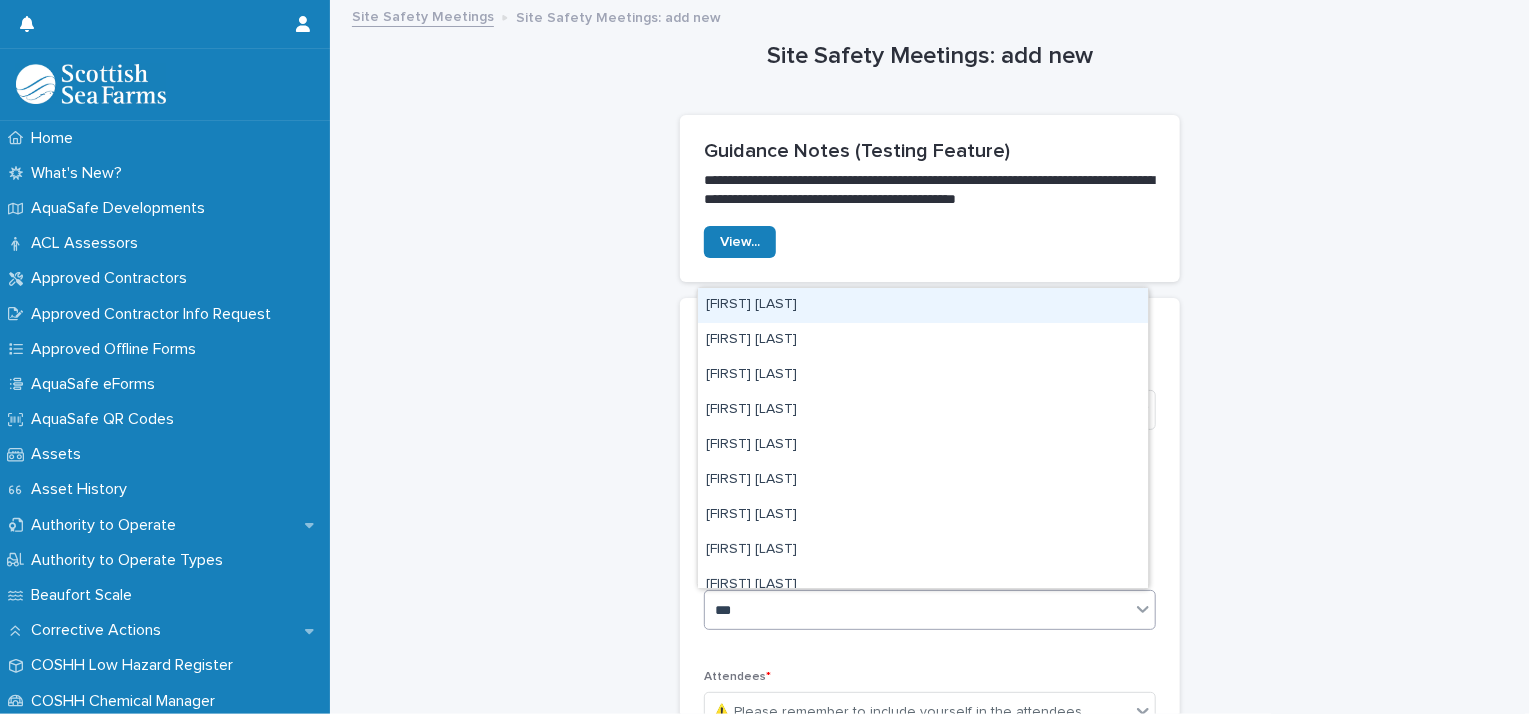 type on "****" 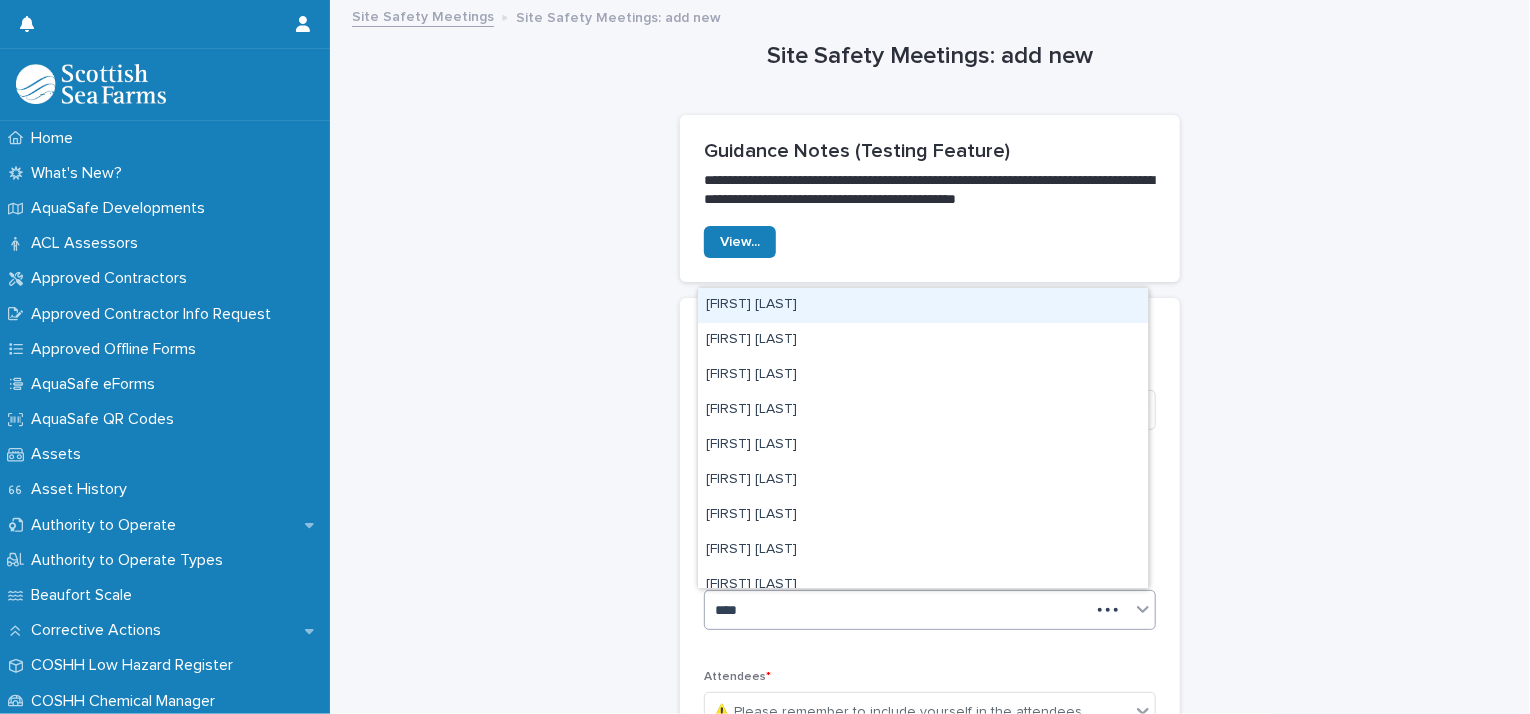 click on "[FIRST] [LAST]" at bounding box center [923, 305] 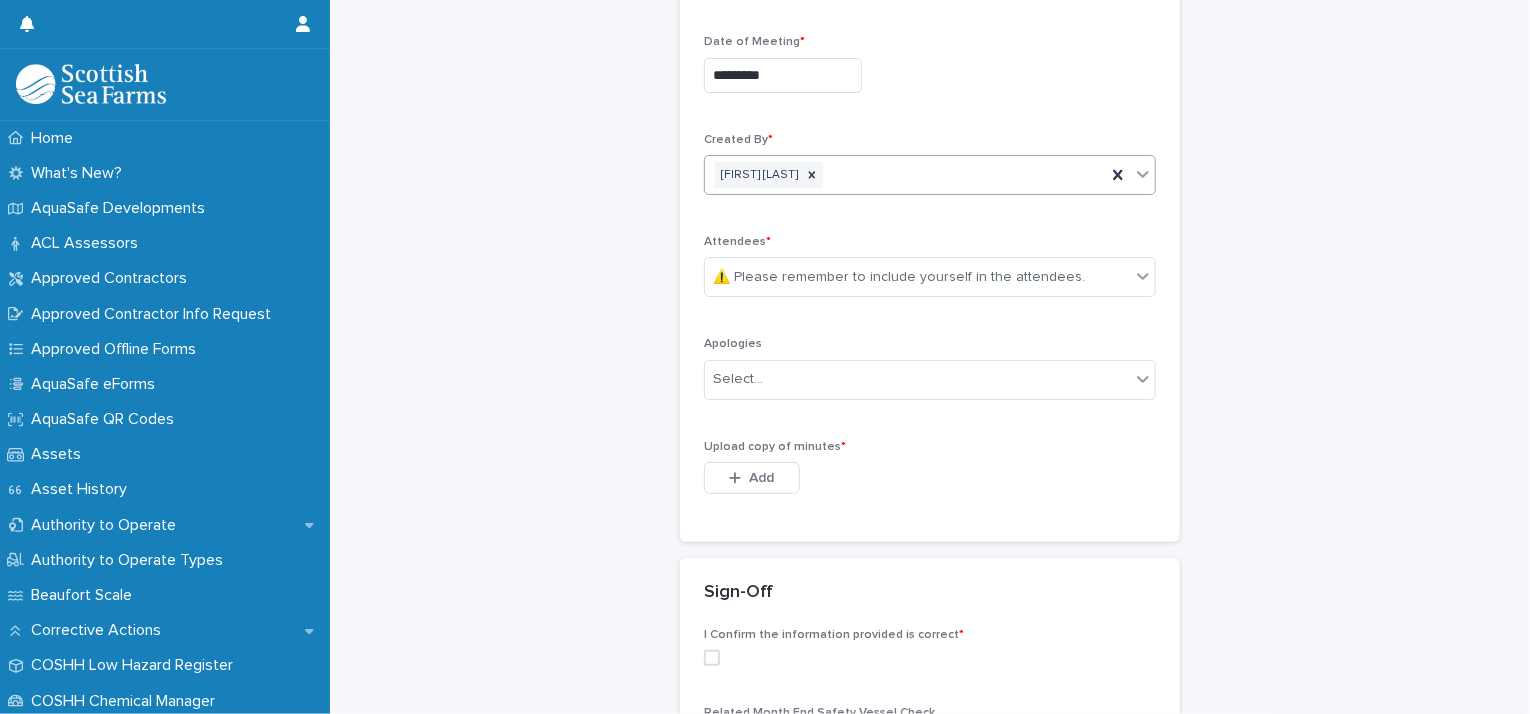 scroll, scrollTop: 452, scrollLeft: 0, axis: vertical 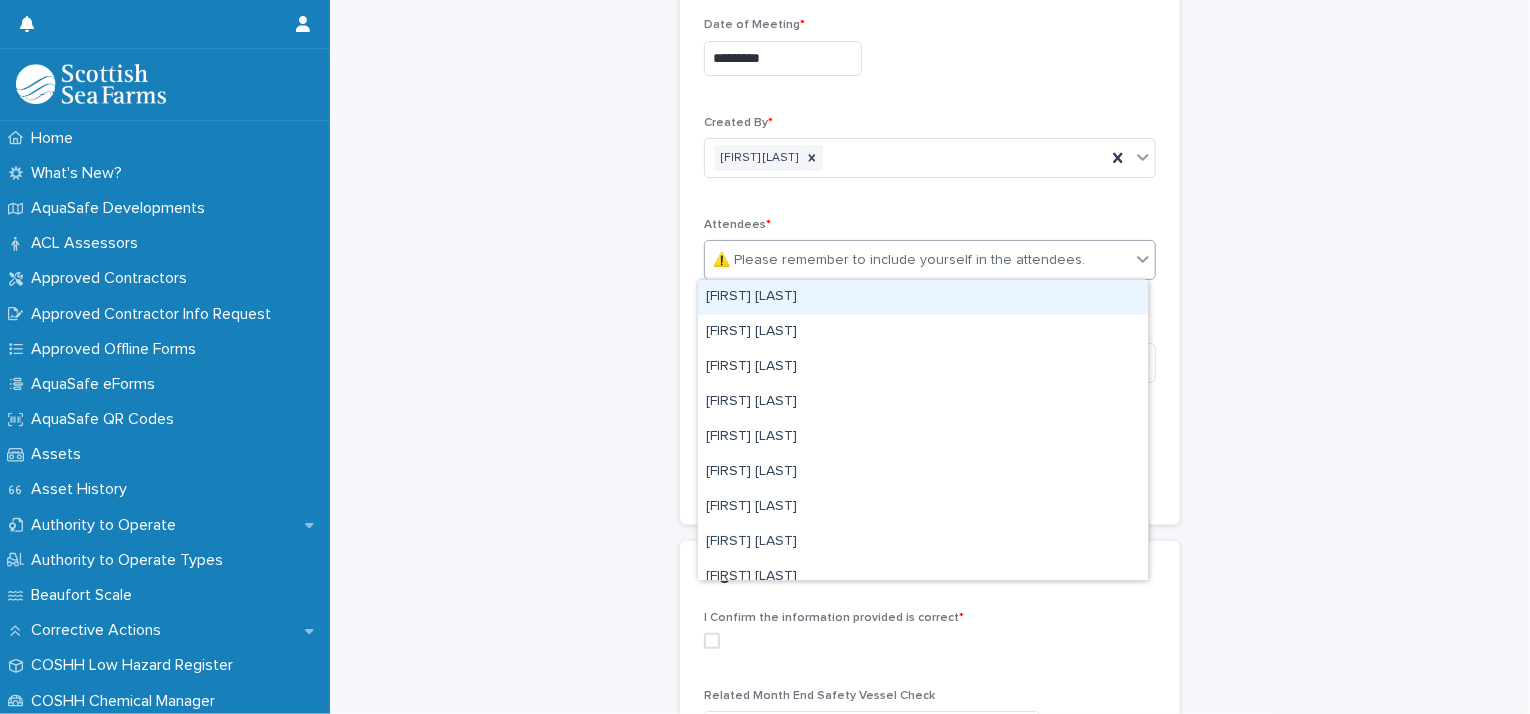 click on "⚠️ Please remember to include yourself in the attendees." at bounding box center [917, 260] 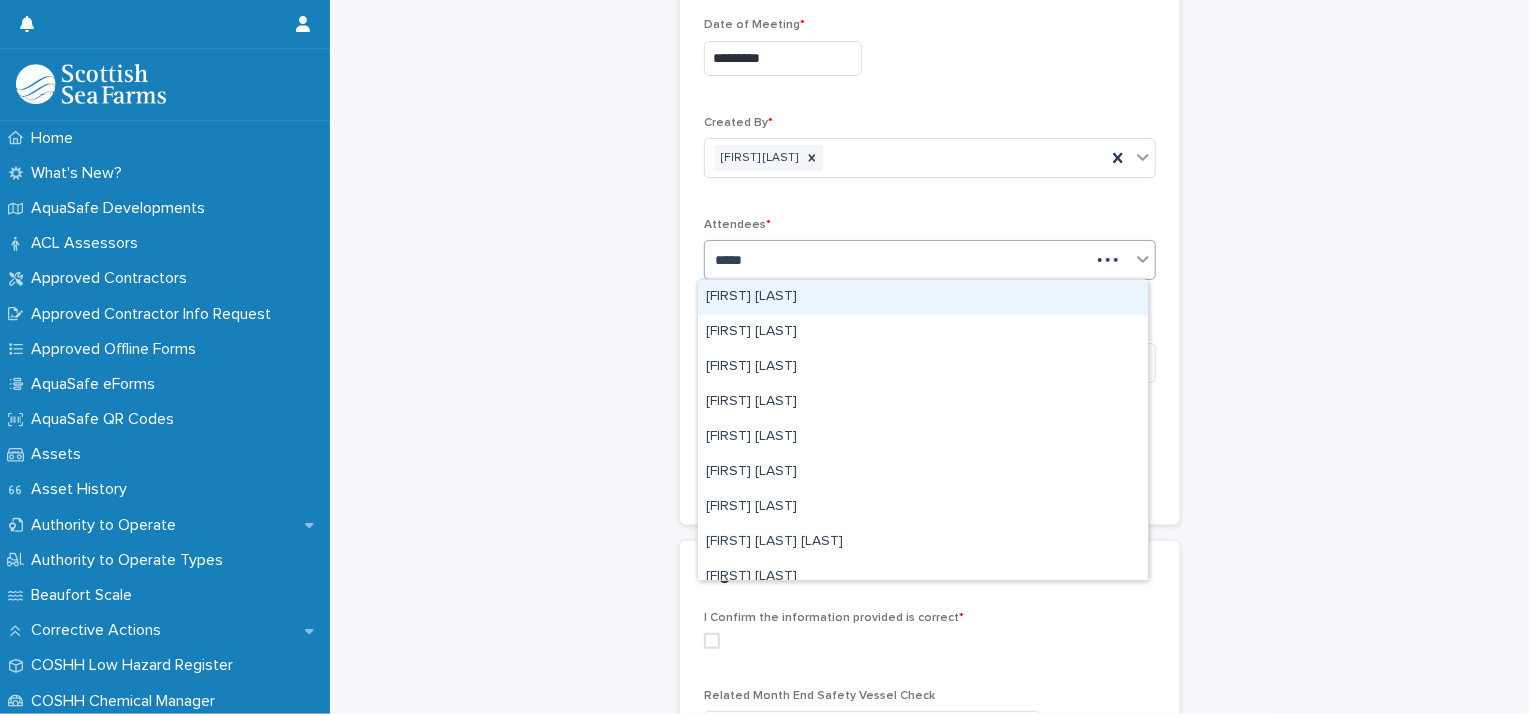 type on "******" 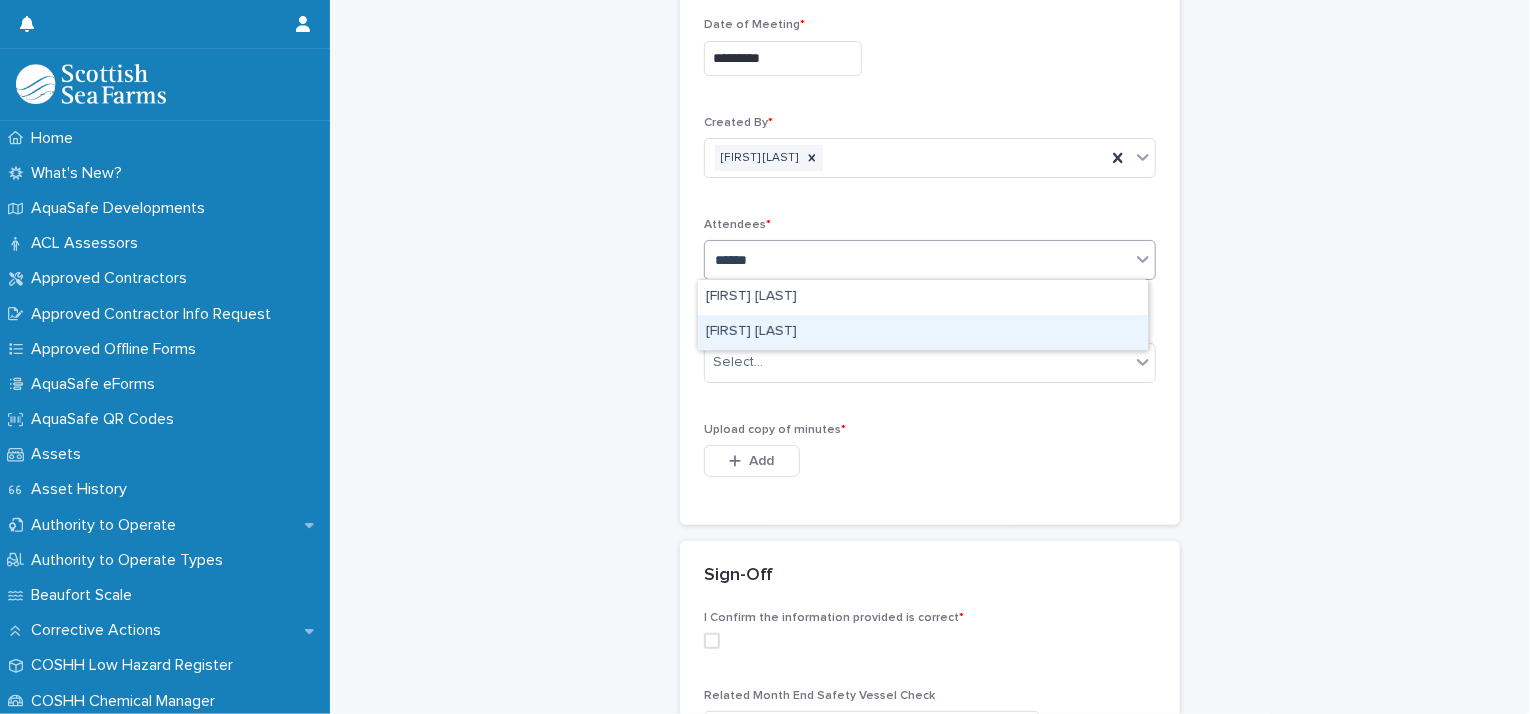 click on "[FIRST] [LAST]" at bounding box center (923, 332) 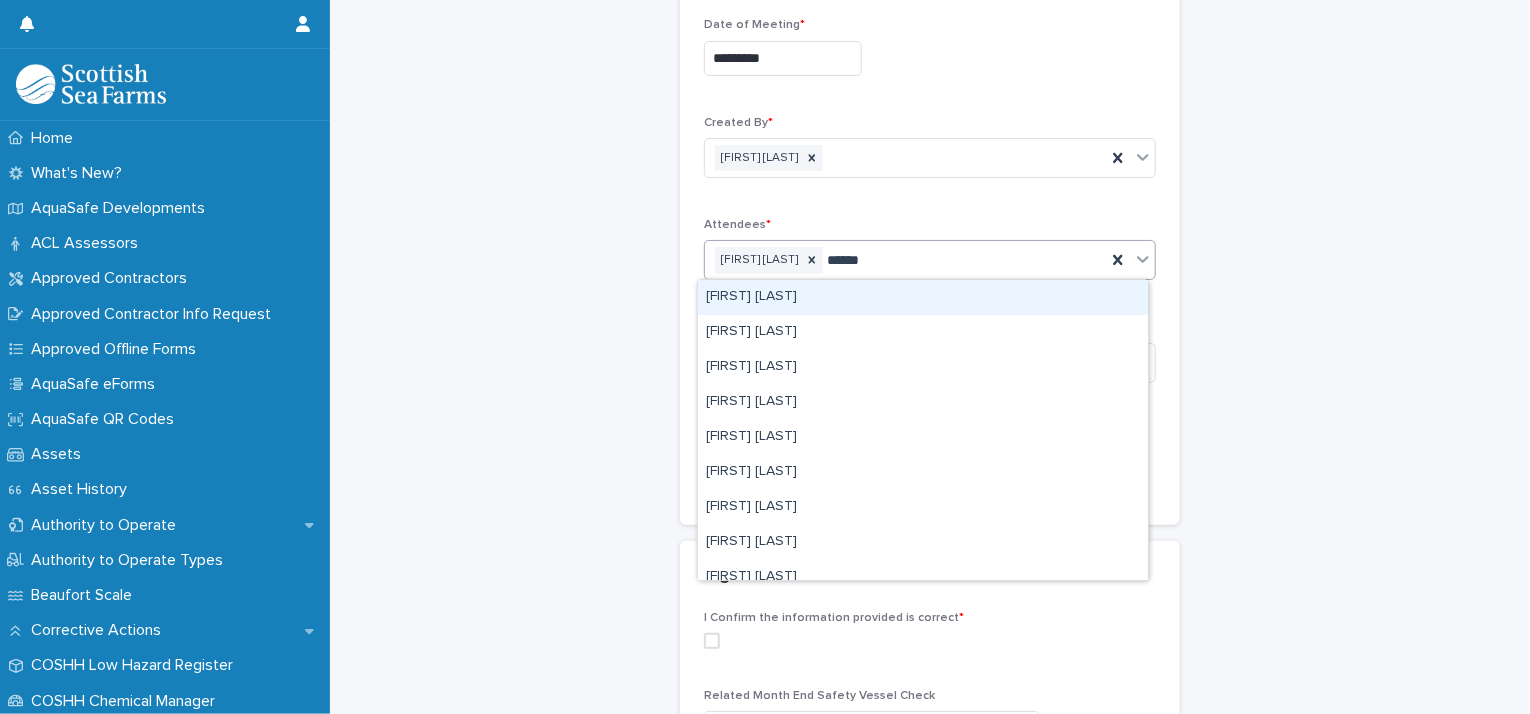 type on "*******" 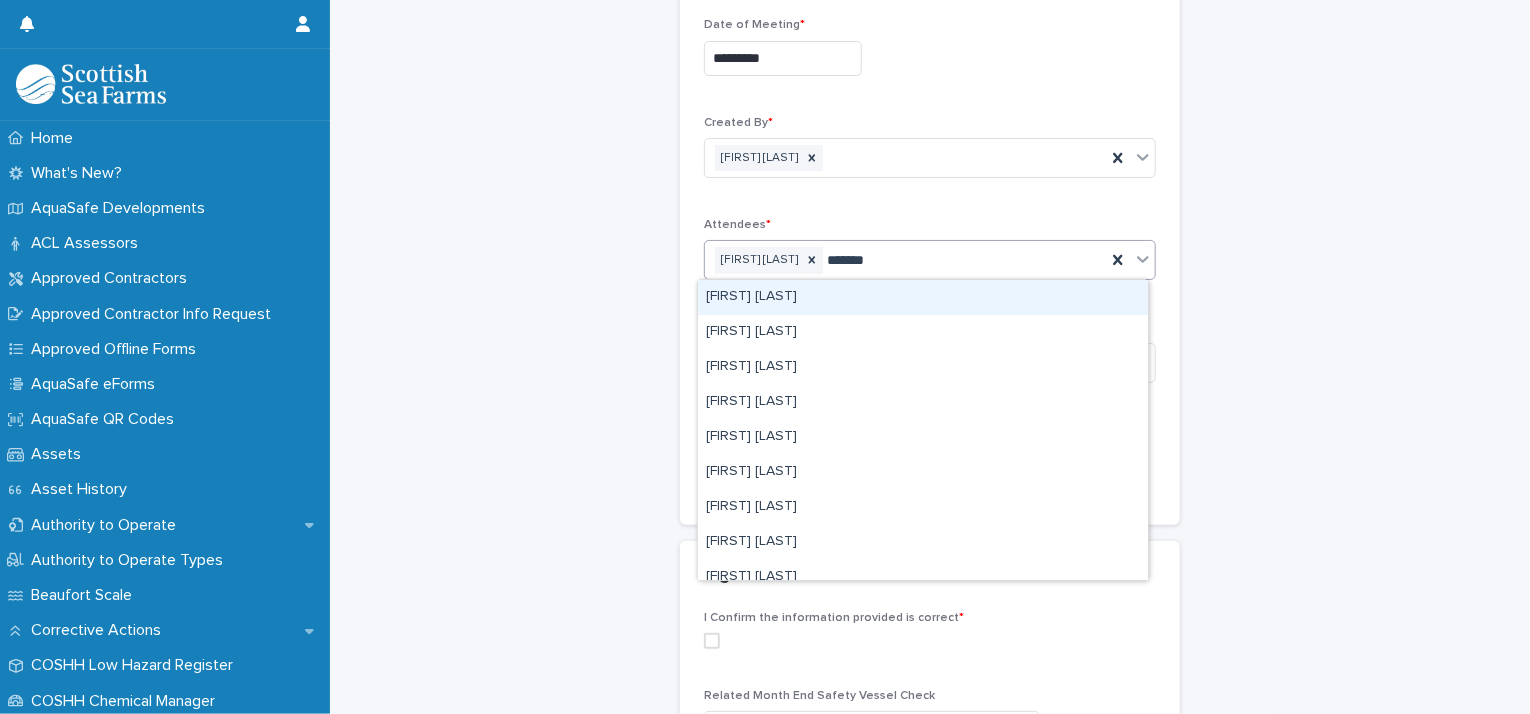 click on "[FIRST] [LAST]" at bounding box center (923, 297) 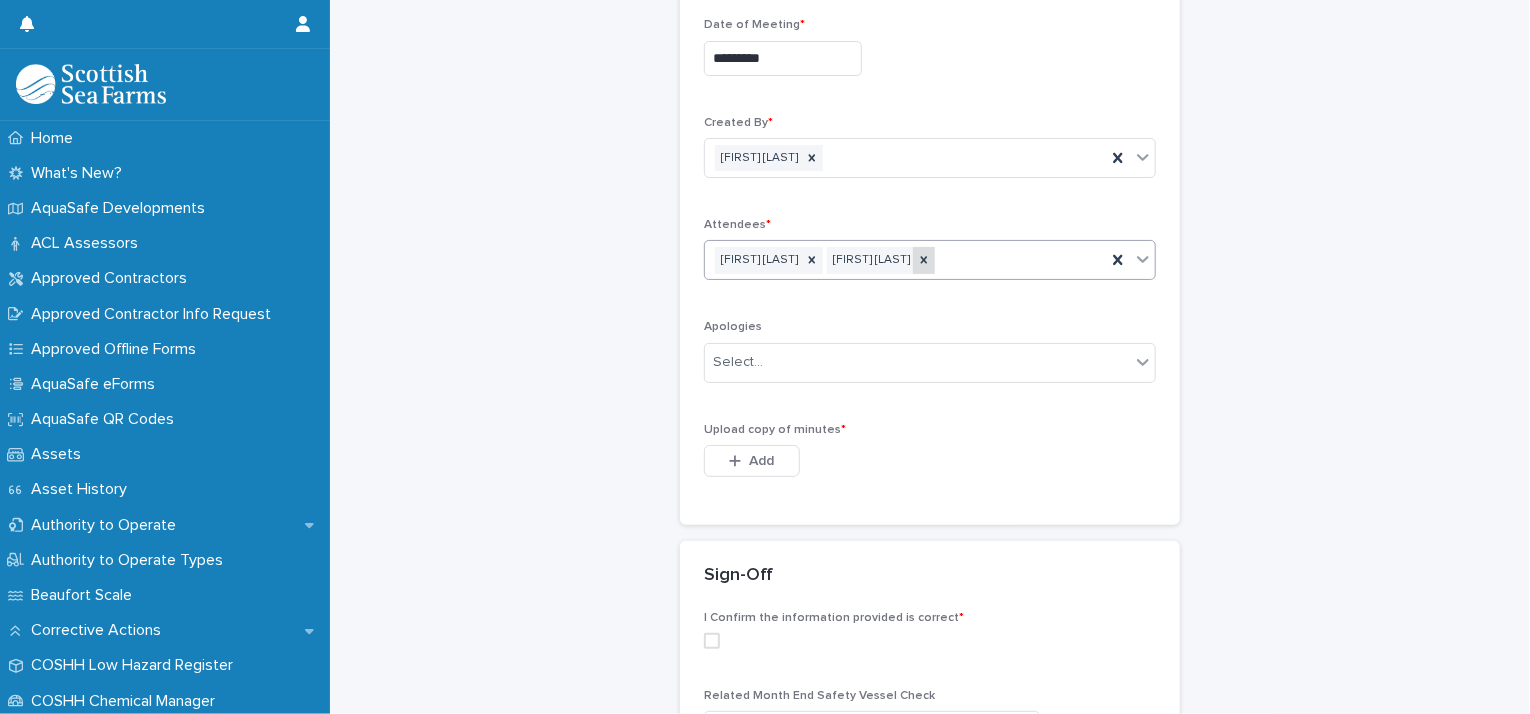 click 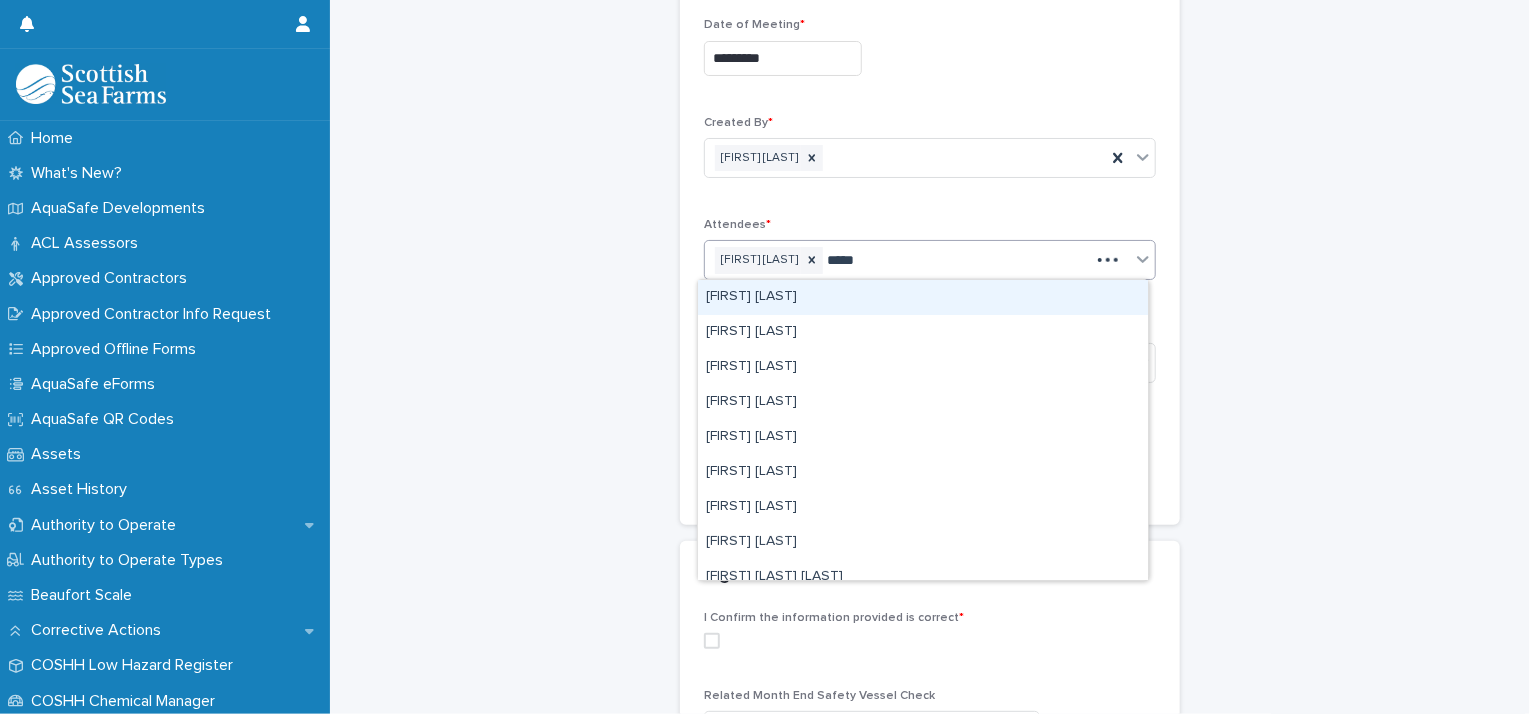 type on "******" 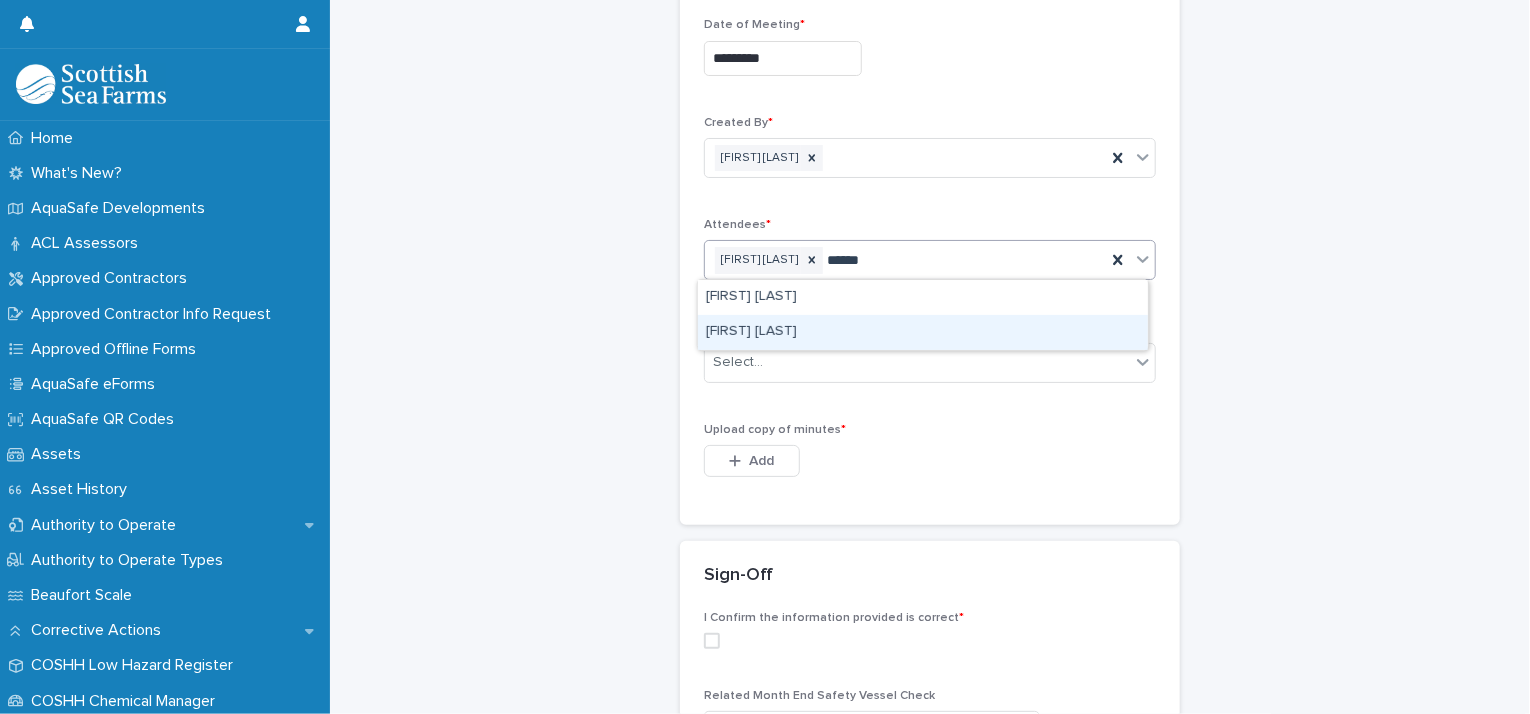 click on "[FIRST] [LAST]" at bounding box center (923, 332) 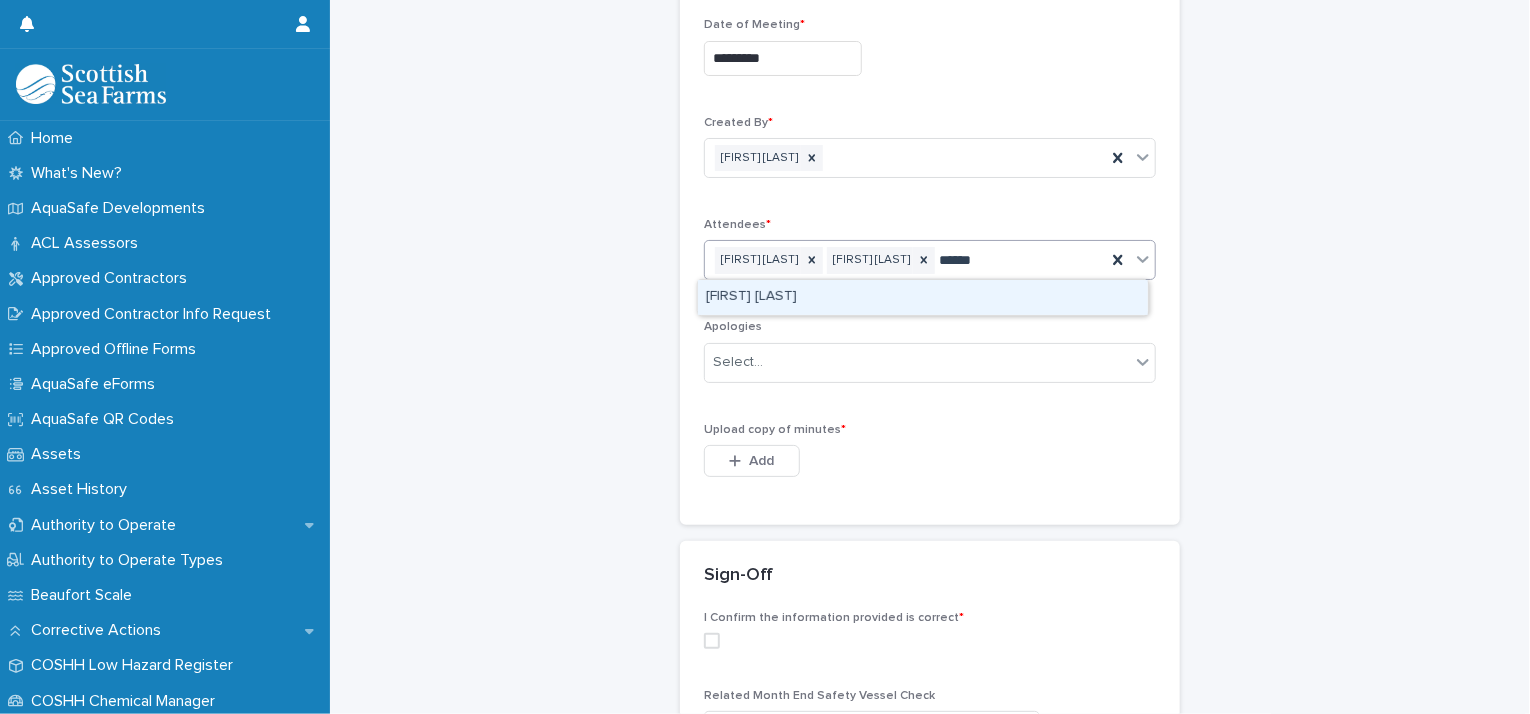 type on "*******" 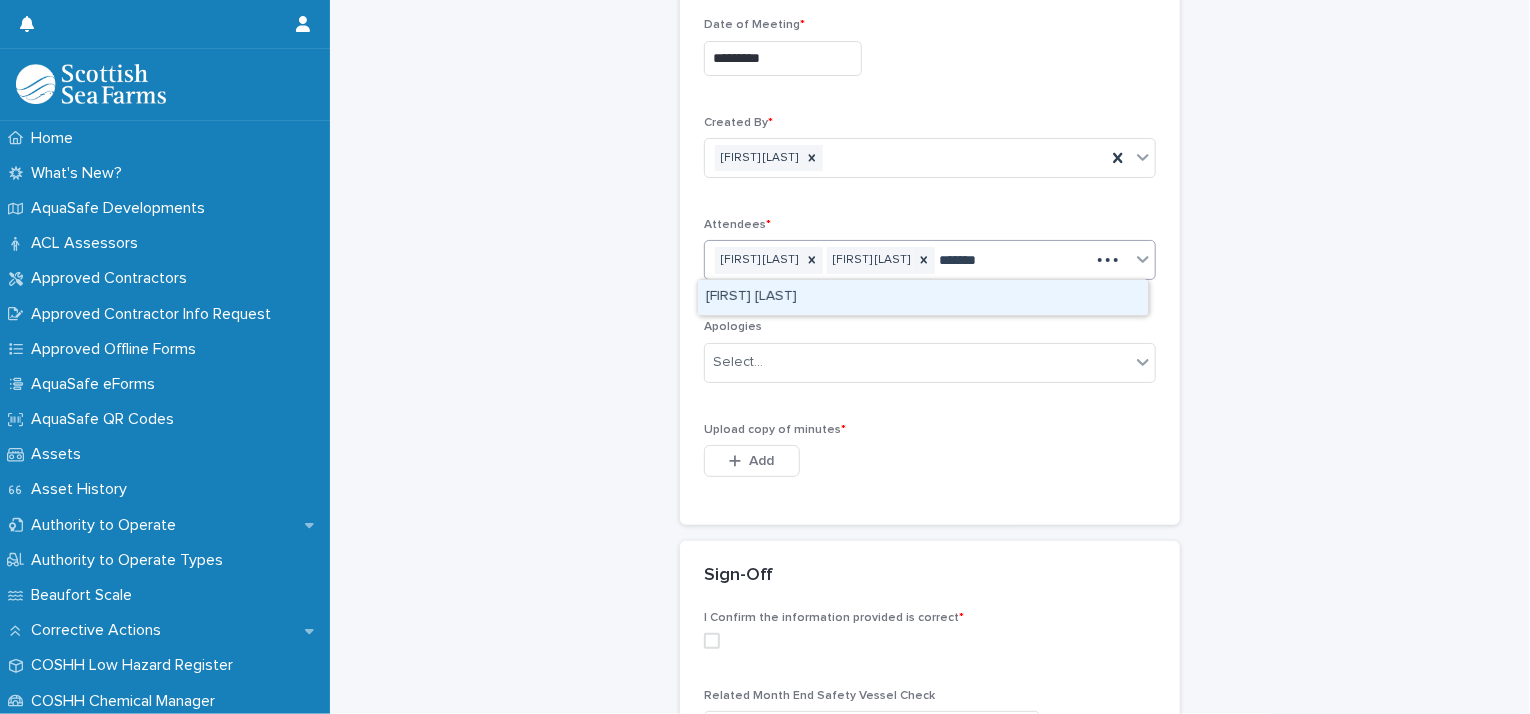 click on "[FIRST] [LAST]" at bounding box center [923, 297] 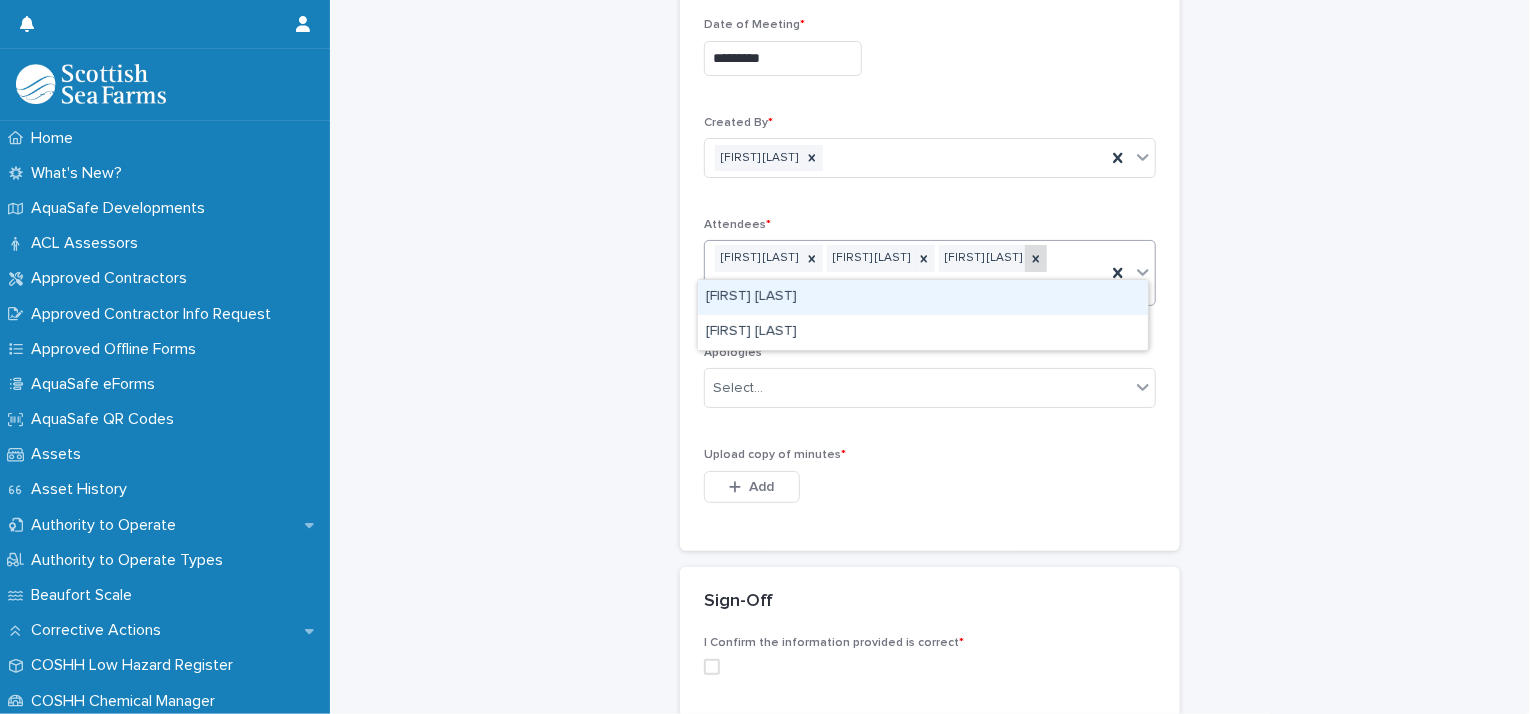 type on "********" 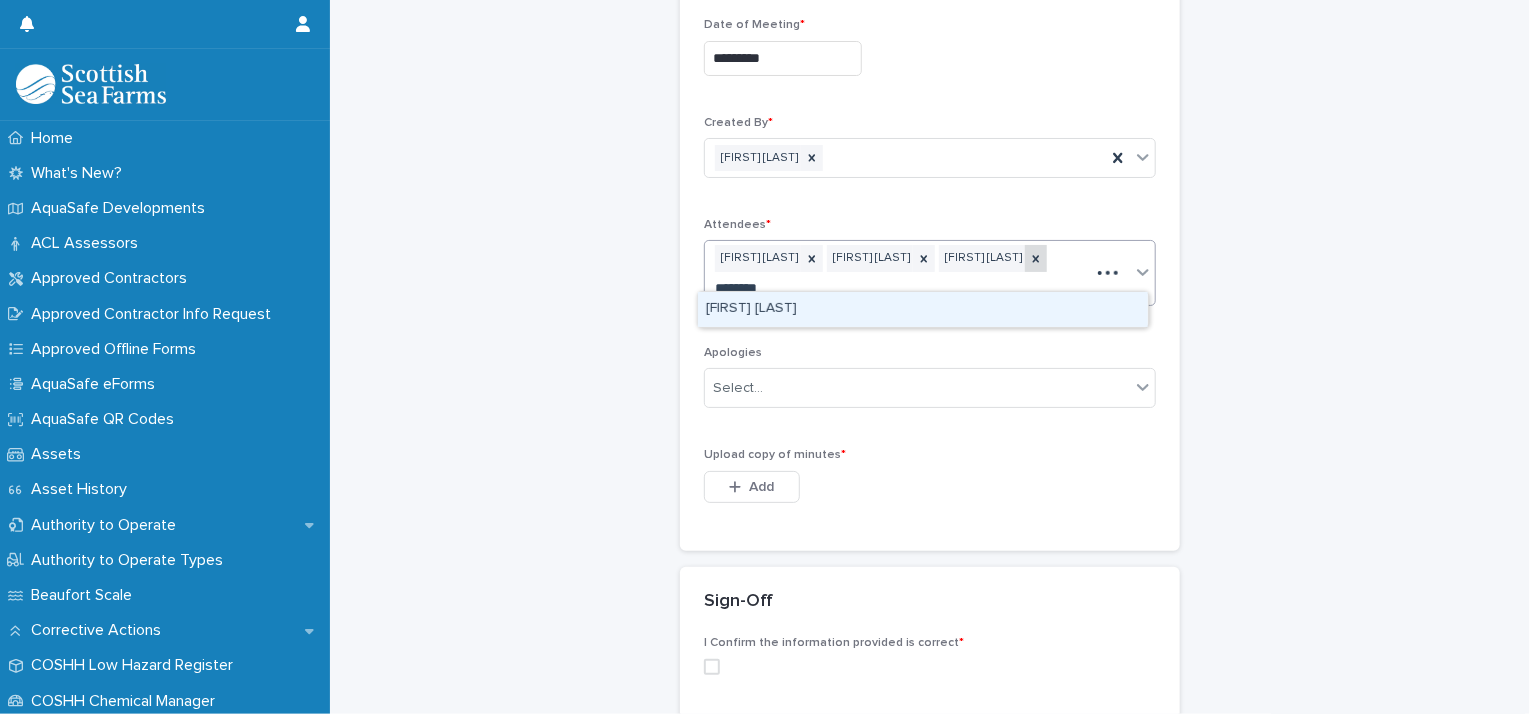 scroll, scrollTop: 464, scrollLeft: 0, axis: vertical 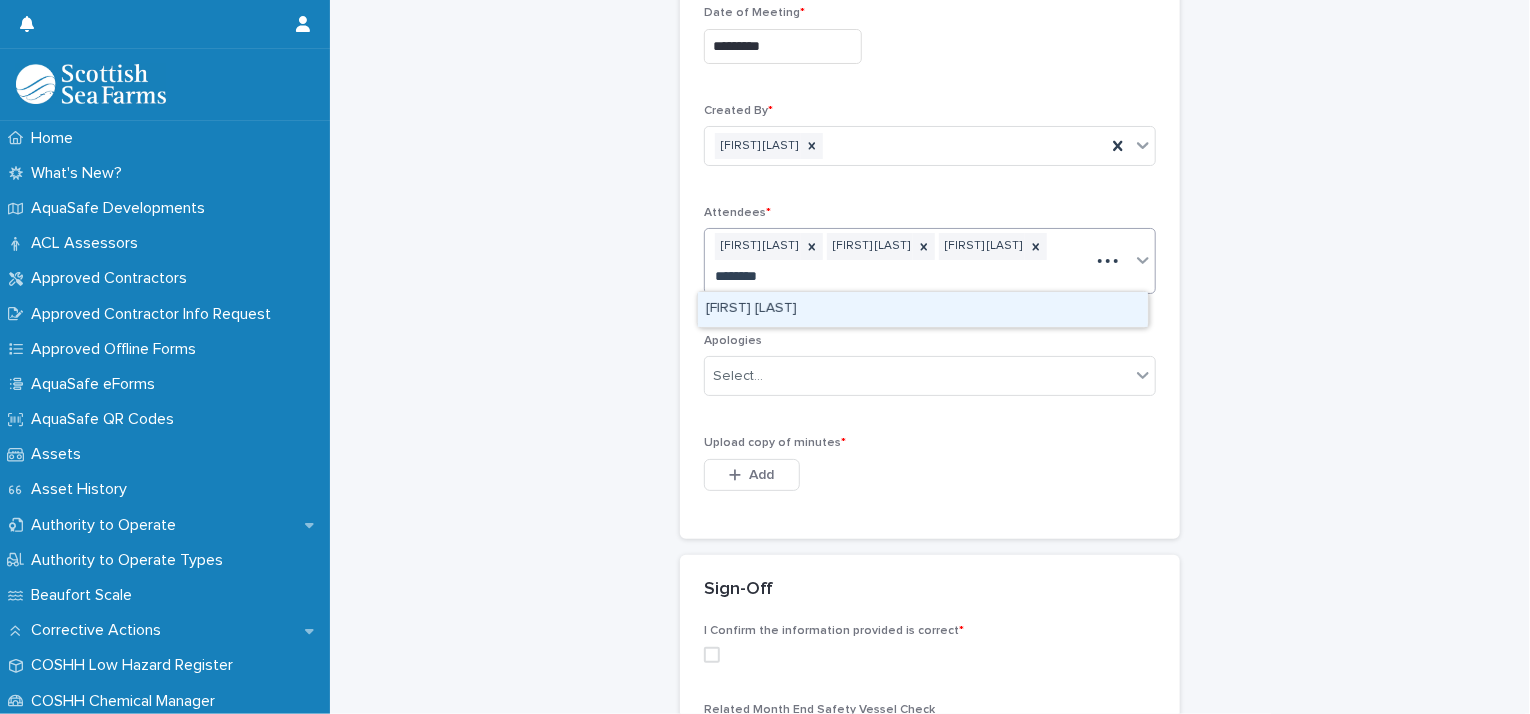 click on "[FIRST] [LAST]" at bounding box center (923, 309) 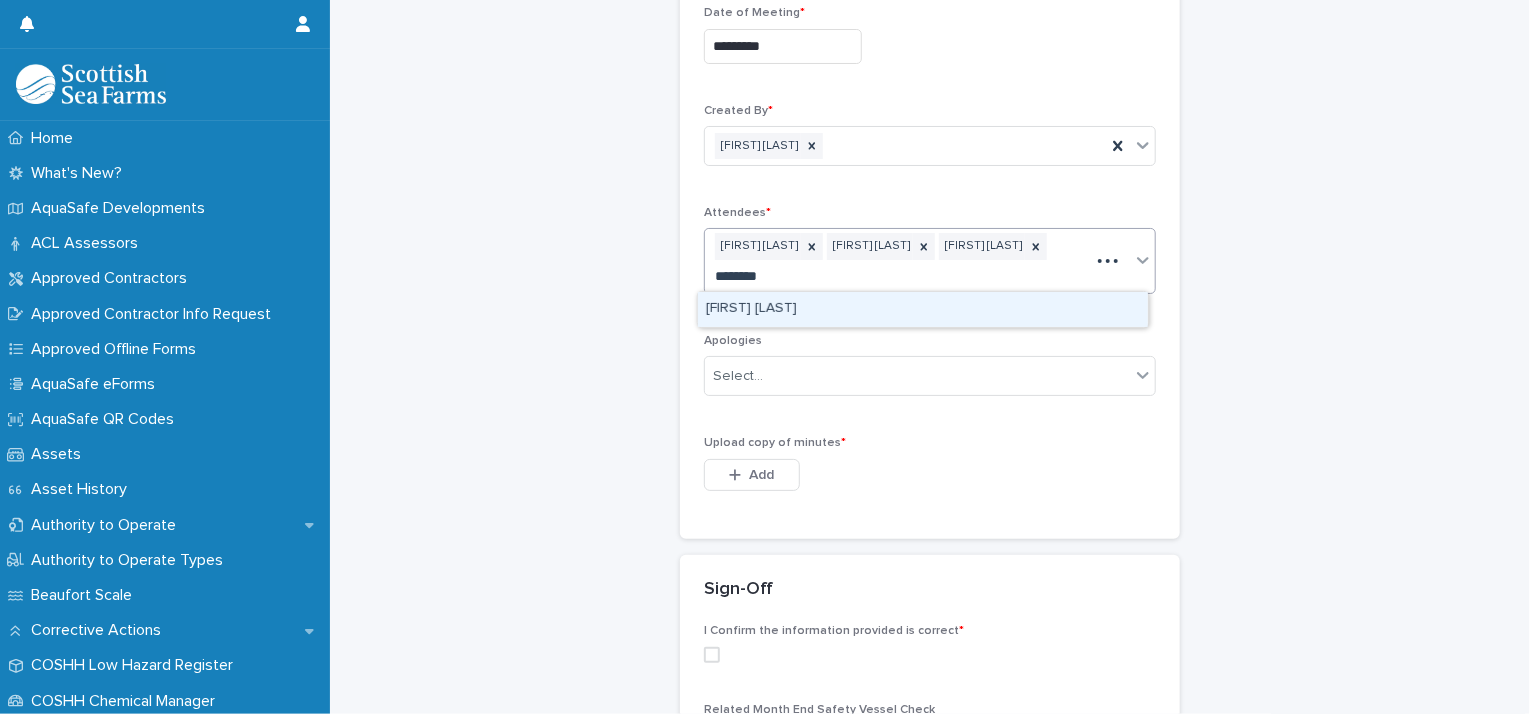 type 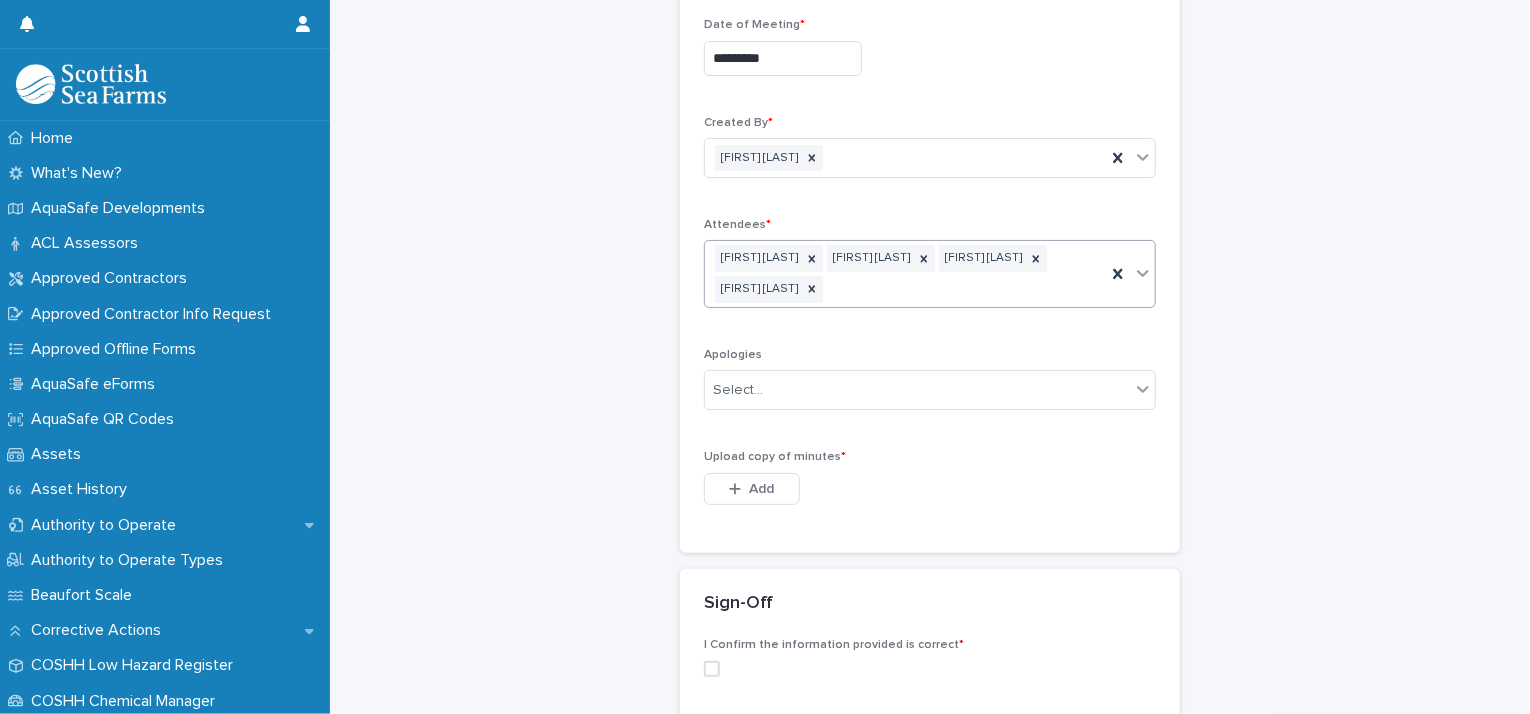 scroll, scrollTop: 466, scrollLeft: 0, axis: vertical 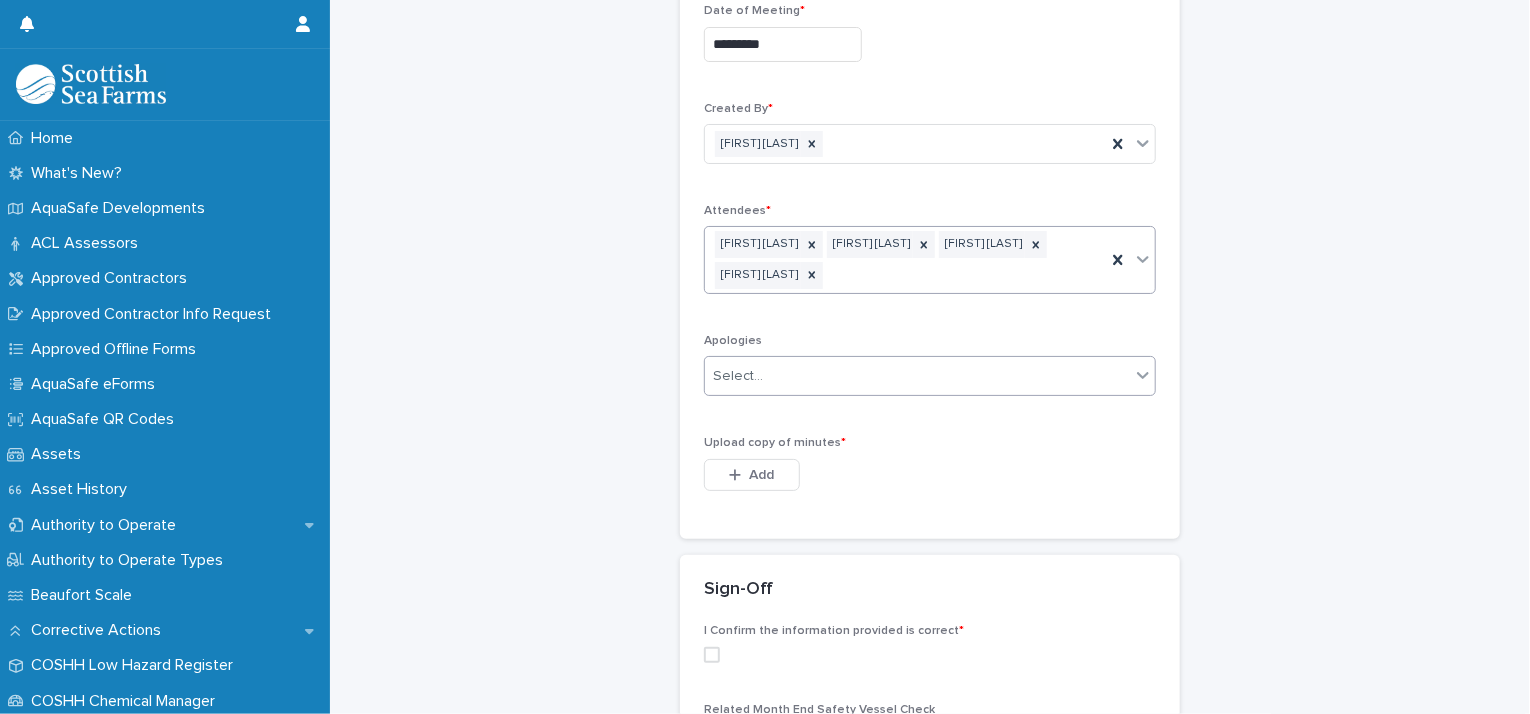 click on "Select..." at bounding box center [917, 376] 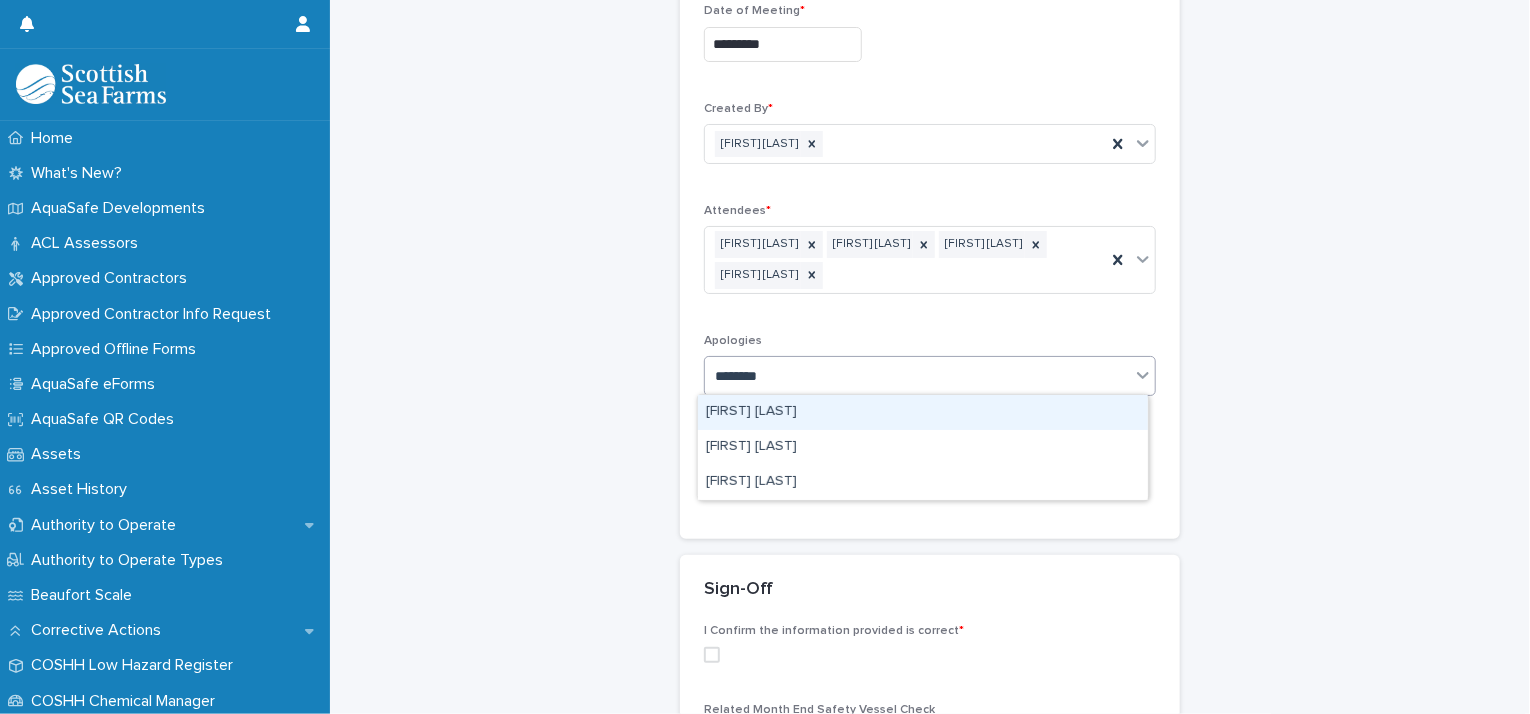 type on "*********" 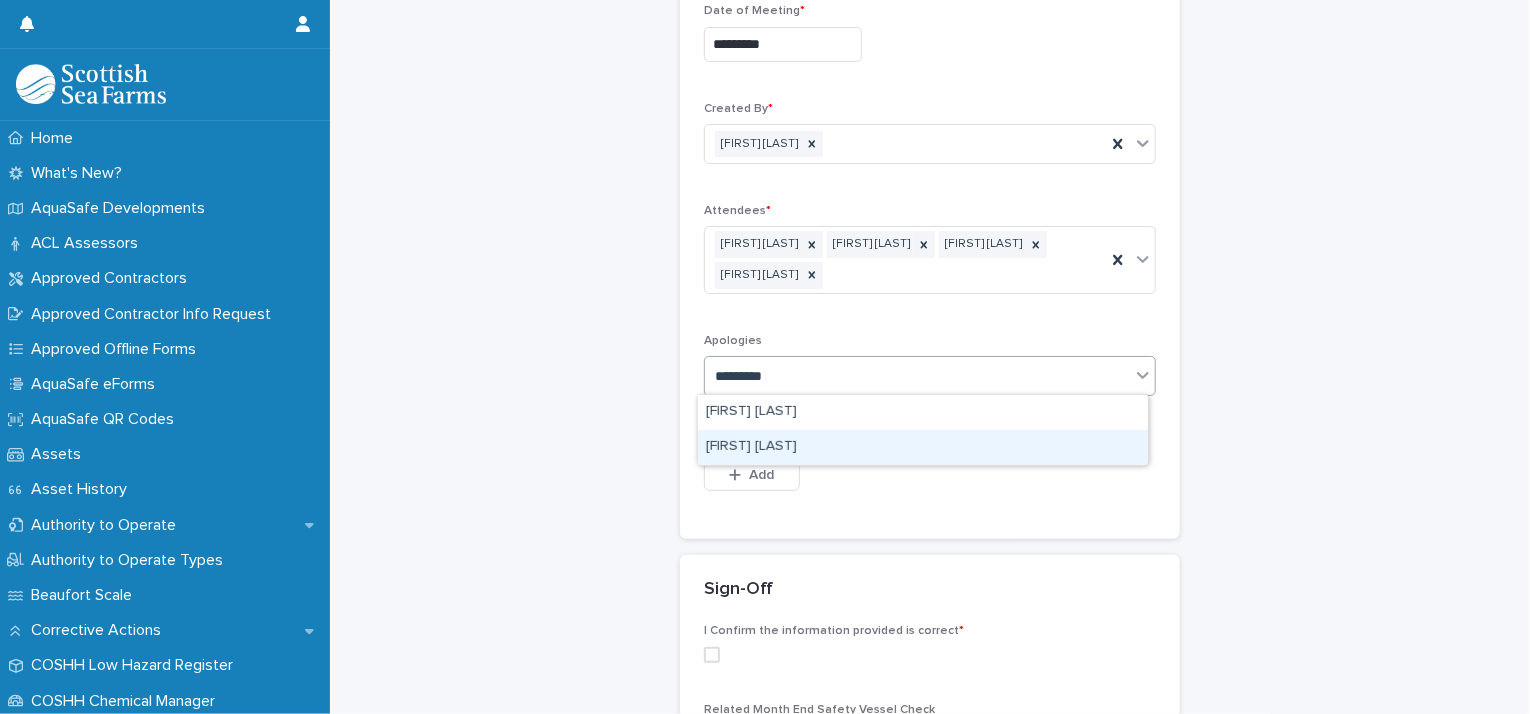 click on "[FIRST] [LAST]" at bounding box center (923, 447) 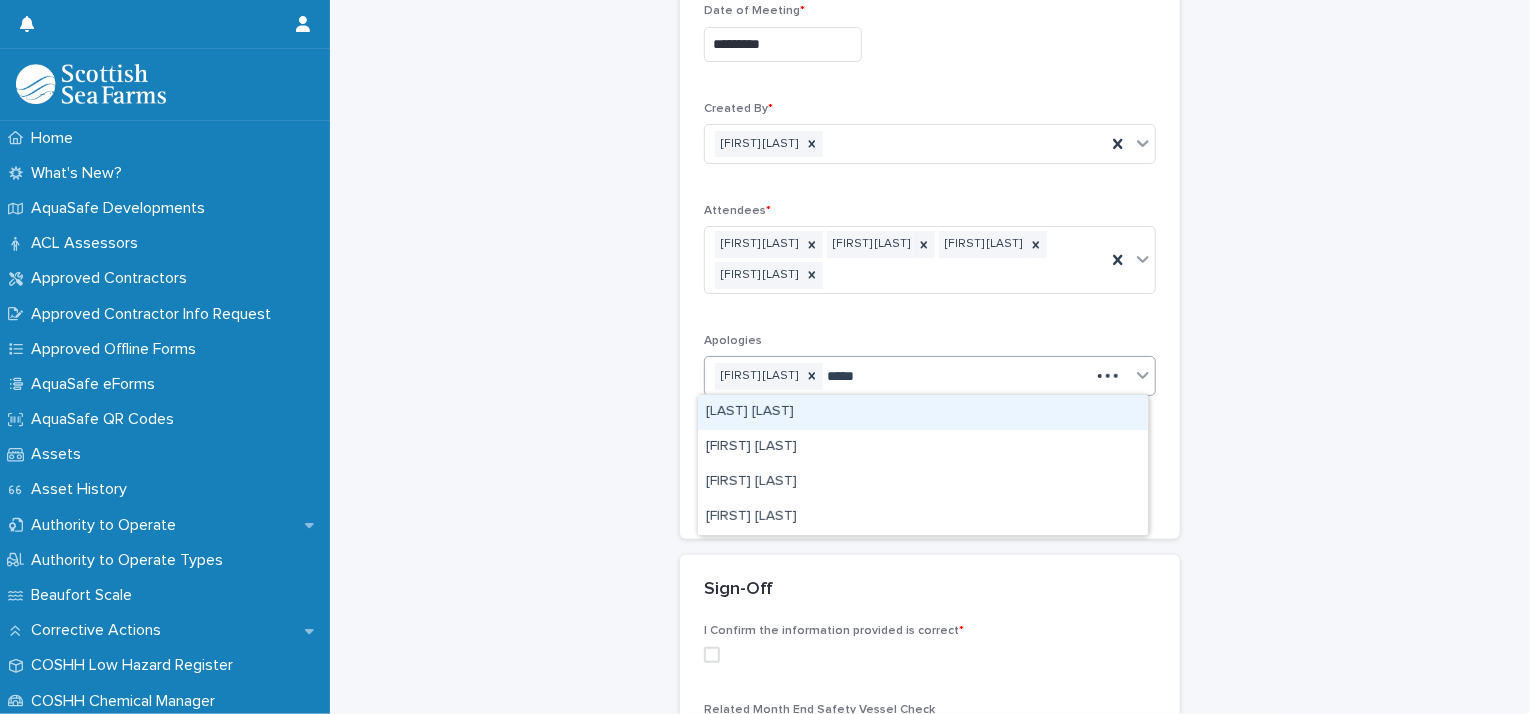 type on "******" 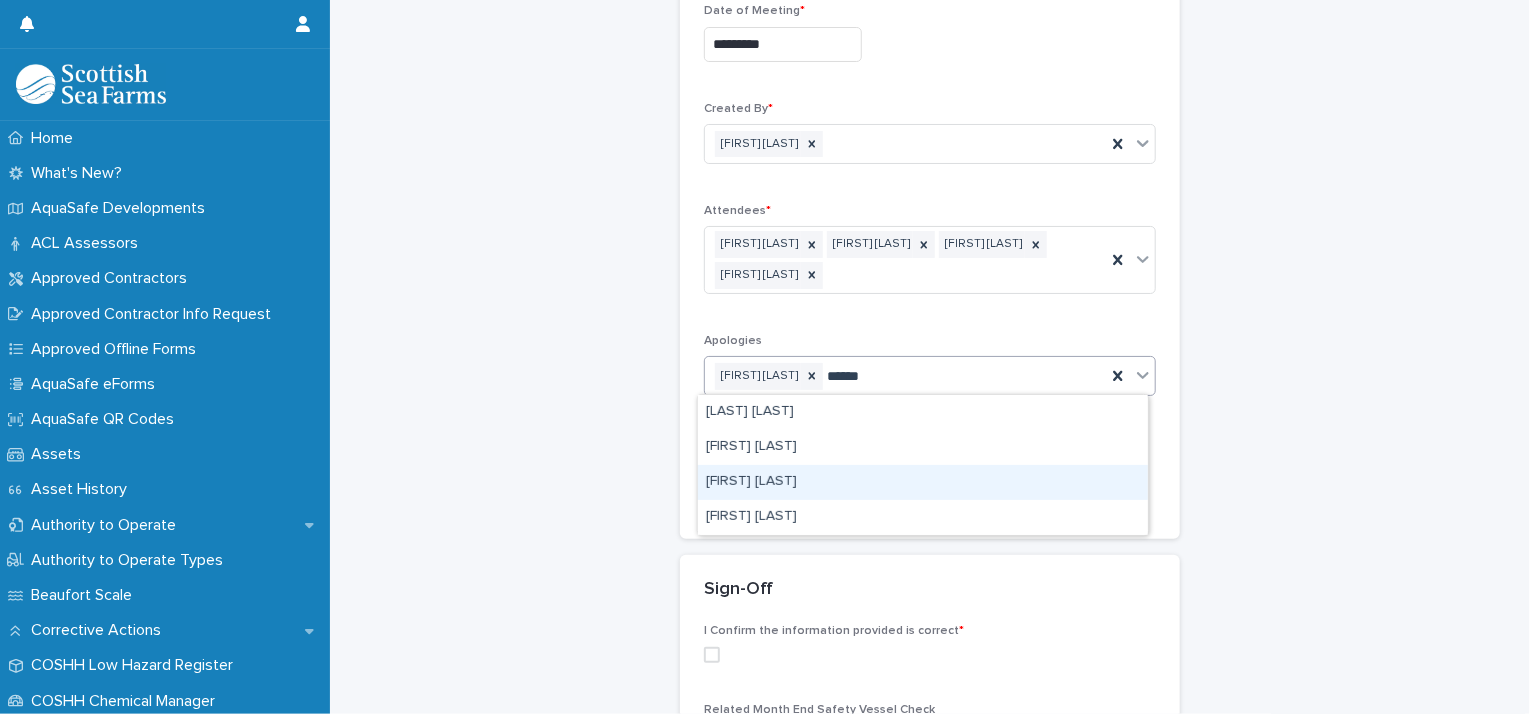 click on "[FIRST] [LAST]" at bounding box center [923, 482] 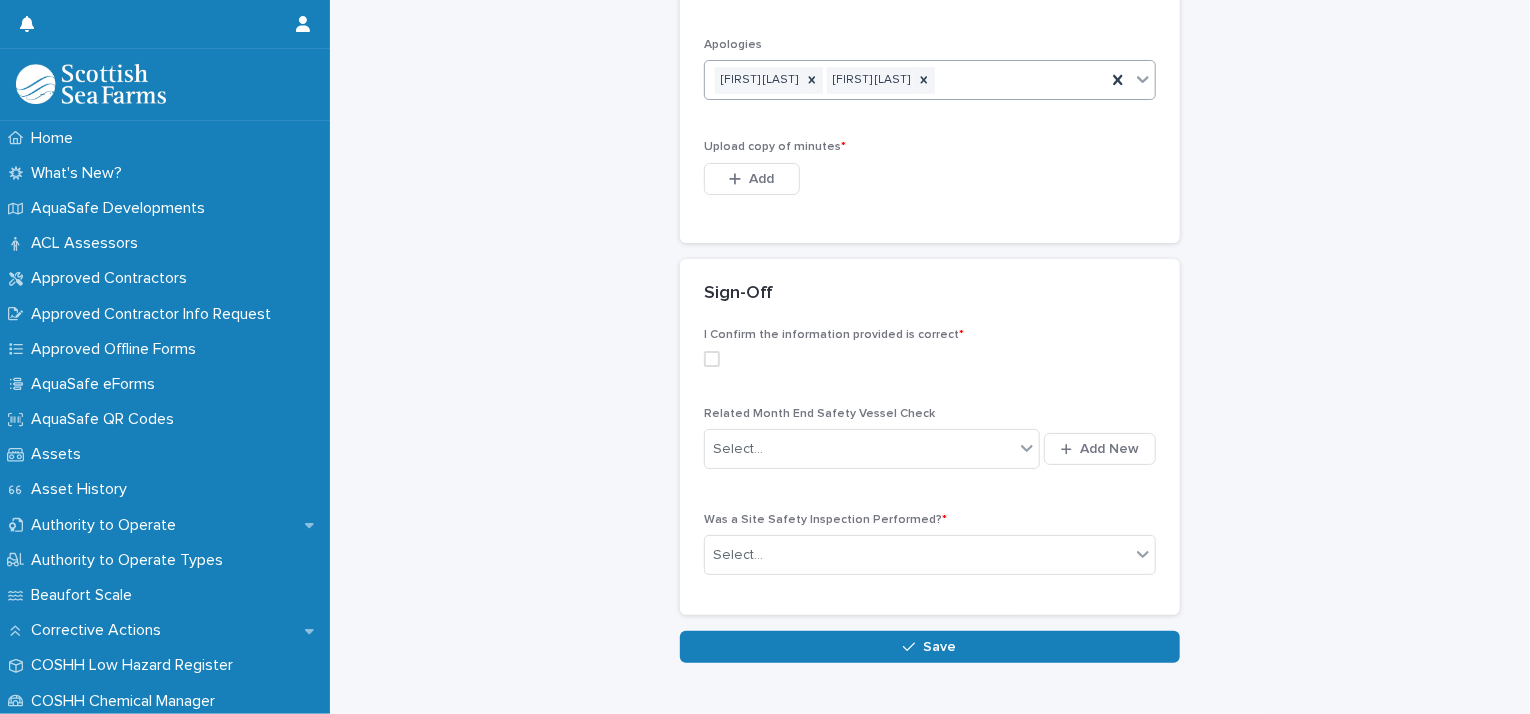 scroll, scrollTop: 764, scrollLeft: 0, axis: vertical 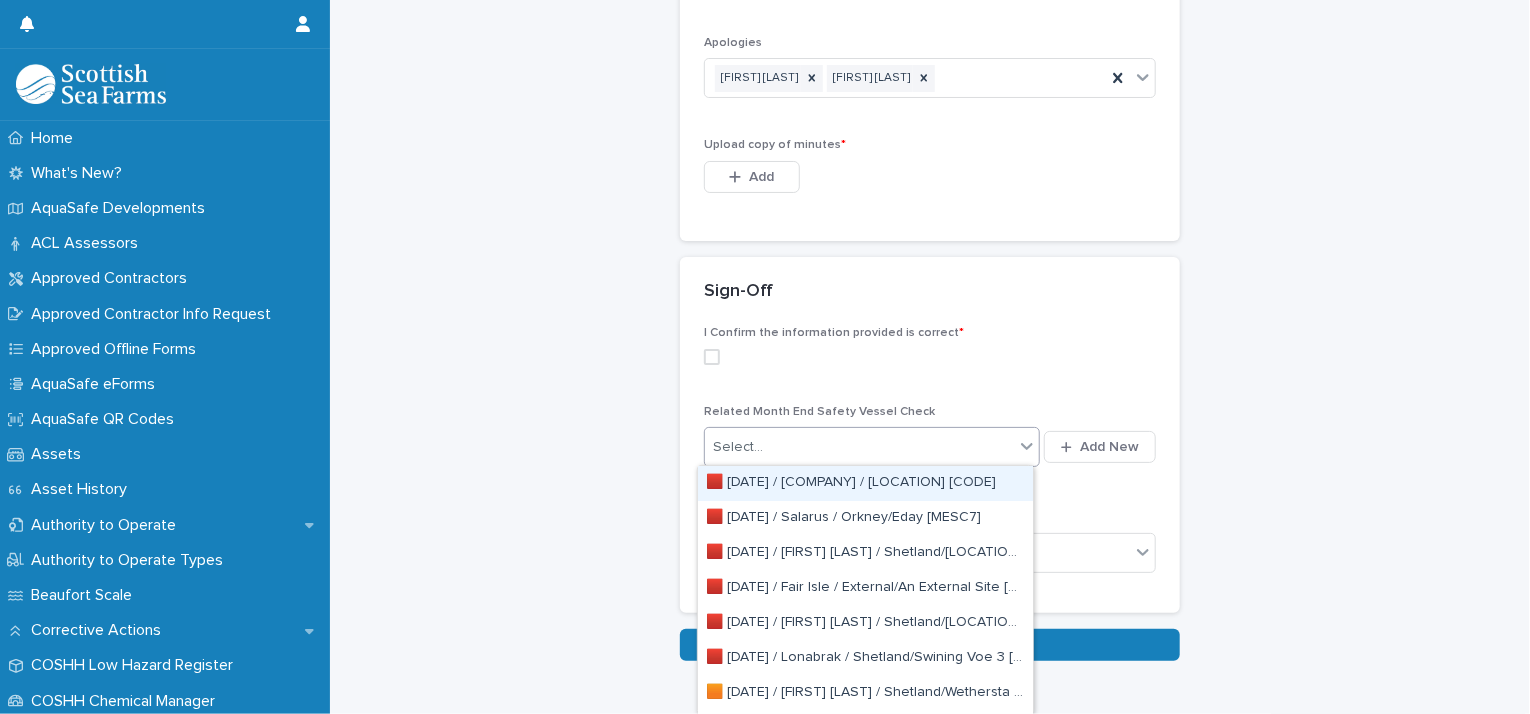 click on "Select..." at bounding box center [859, 447] 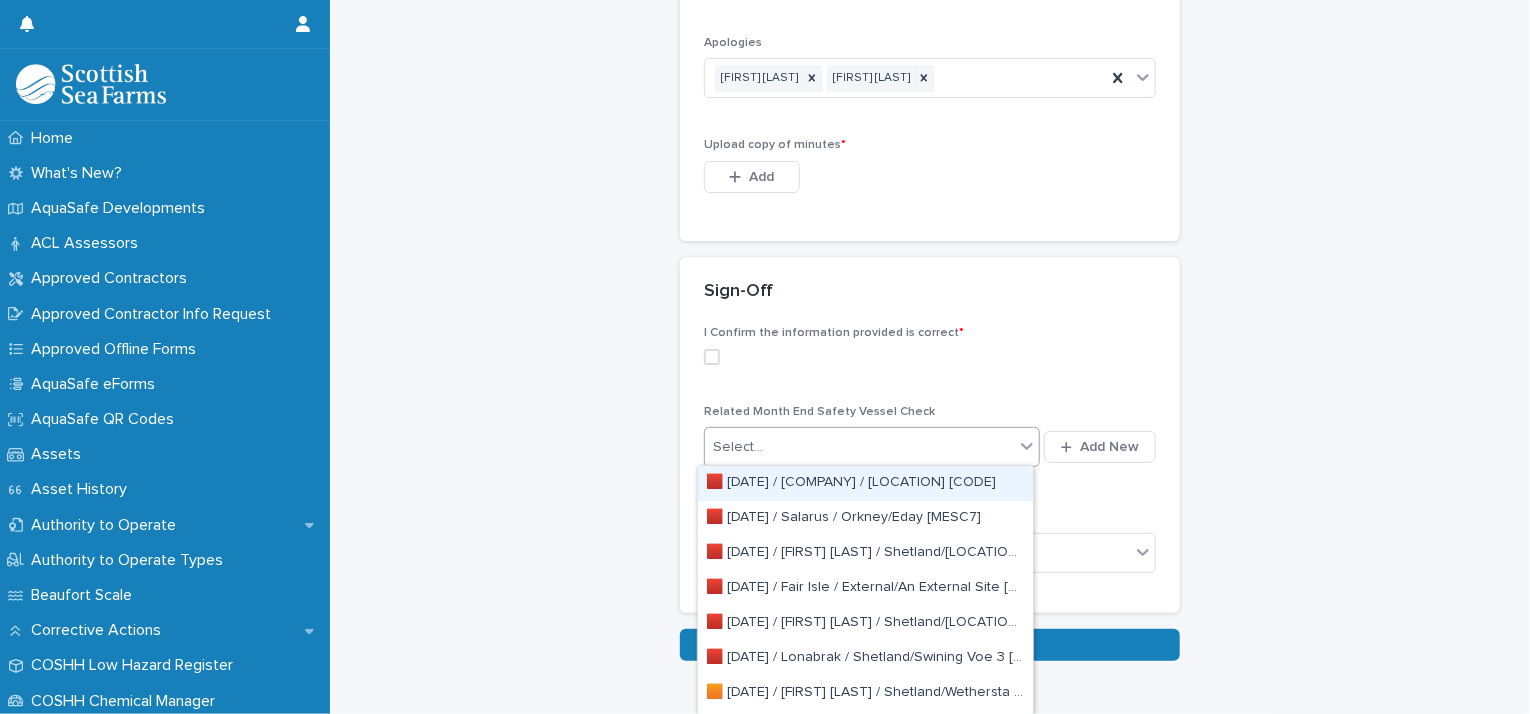 click on "I Confirm the information provided is correct *" at bounding box center (930, 353) 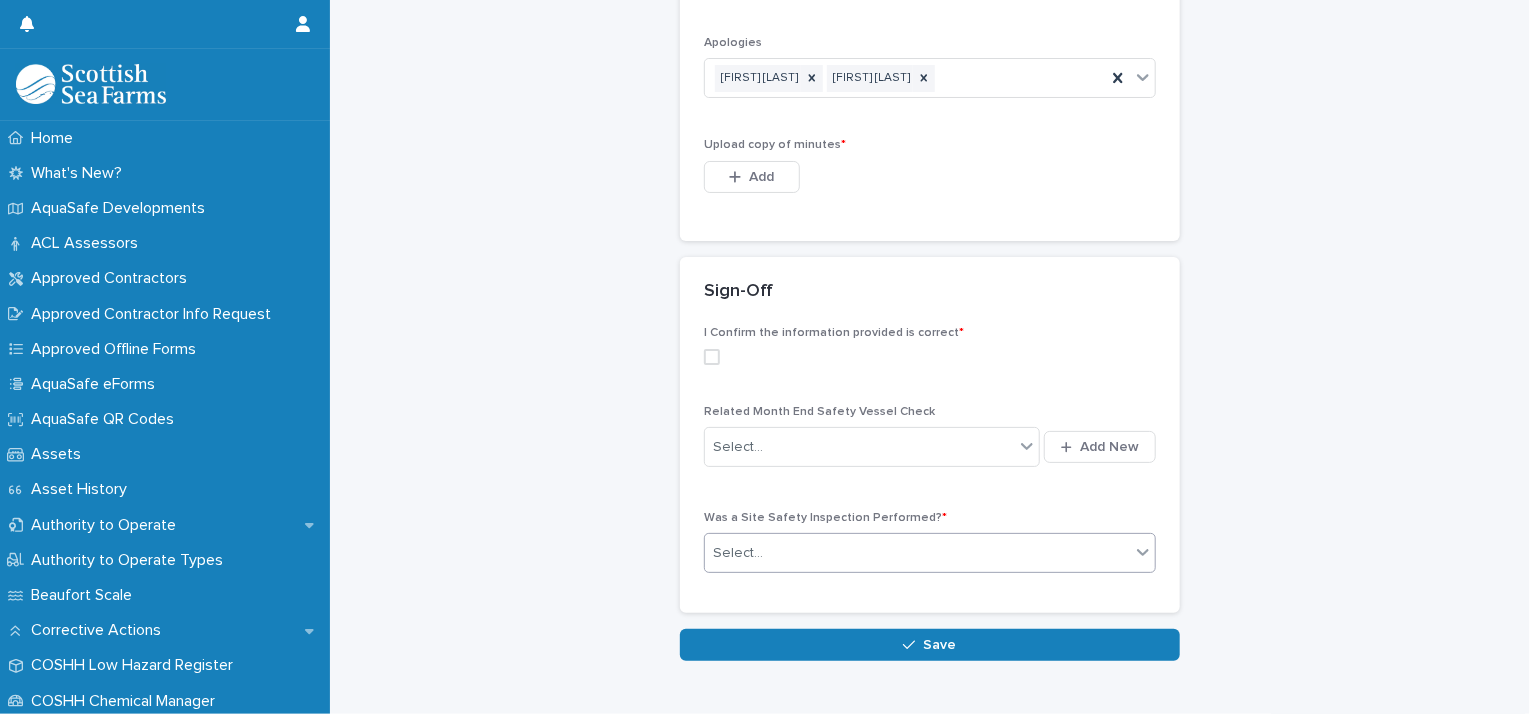 click on "Select..." at bounding box center (917, 553) 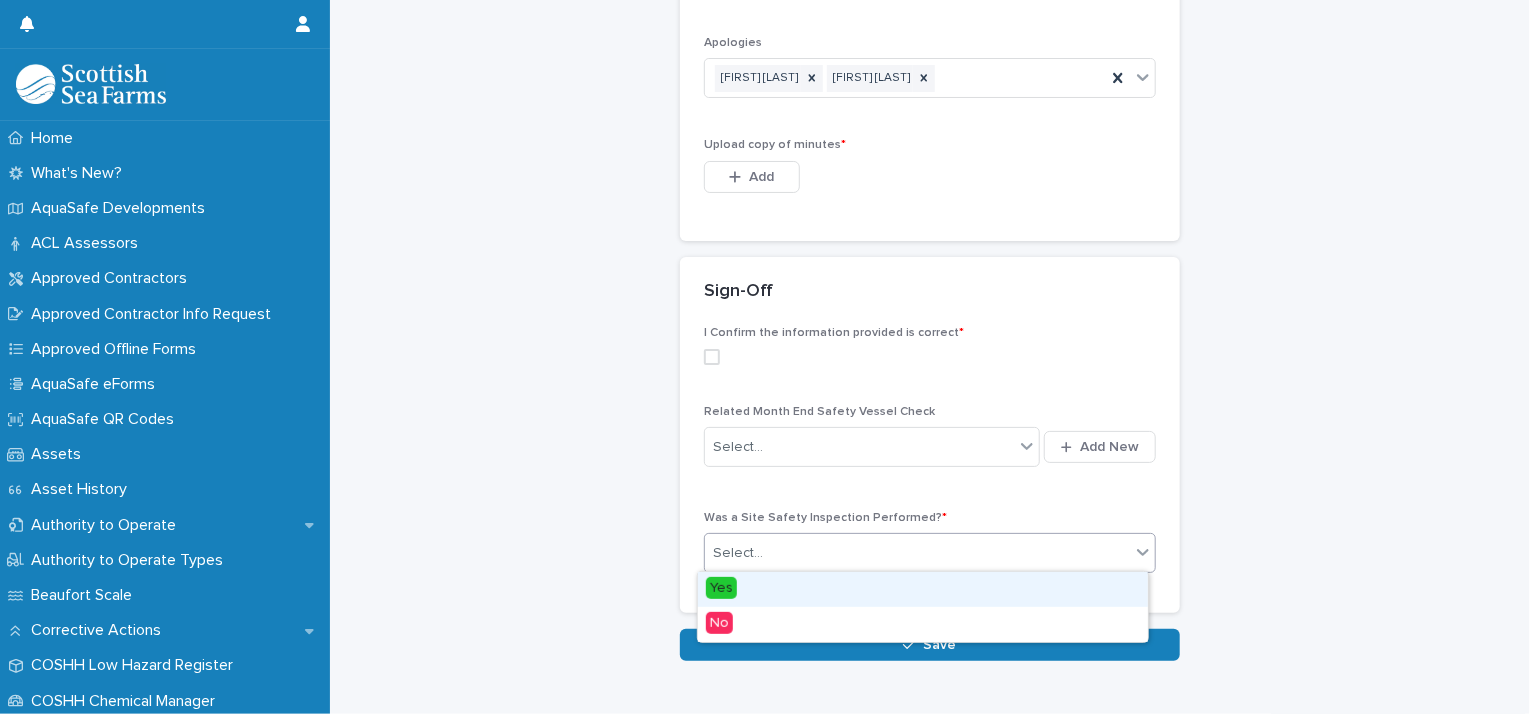 click on "Yes" at bounding box center [923, 589] 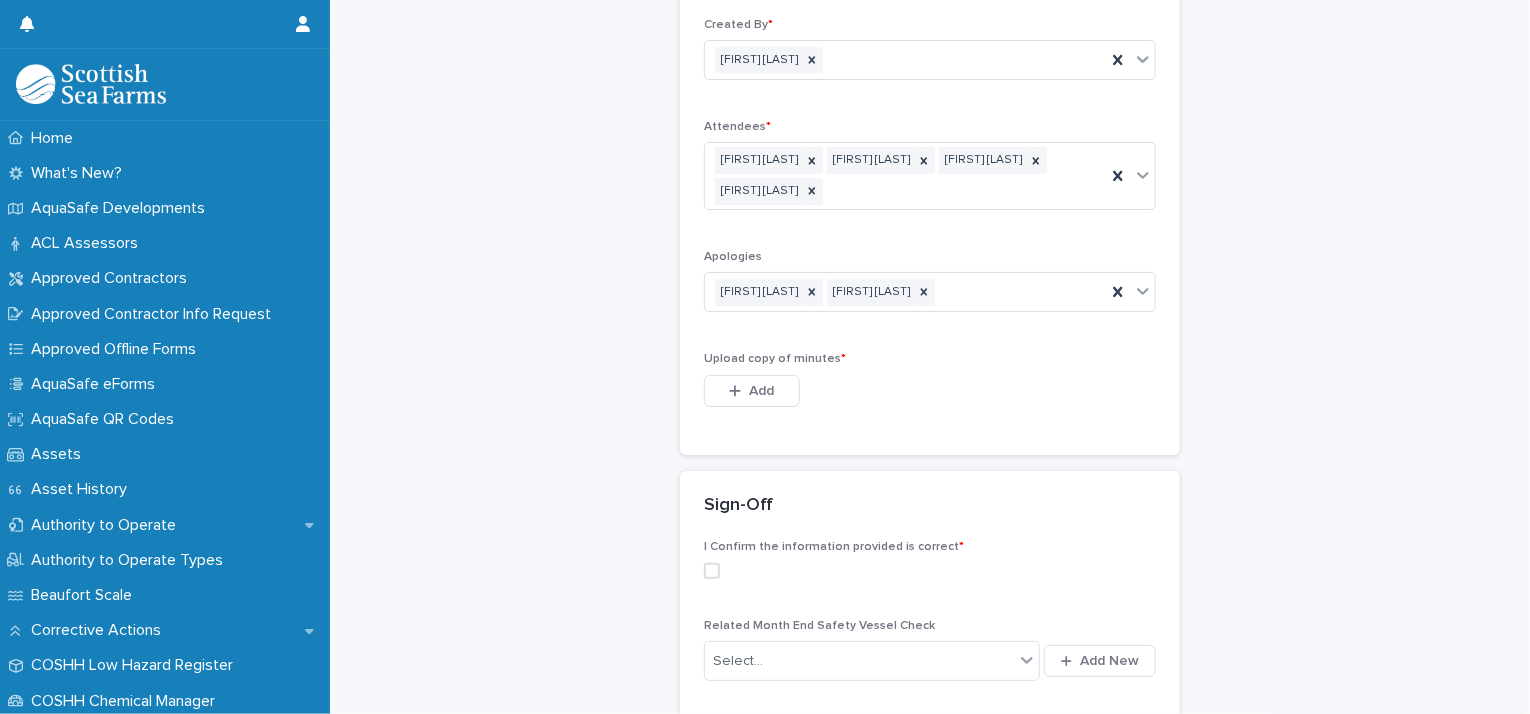 scroll, scrollTop: 542, scrollLeft: 0, axis: vertical 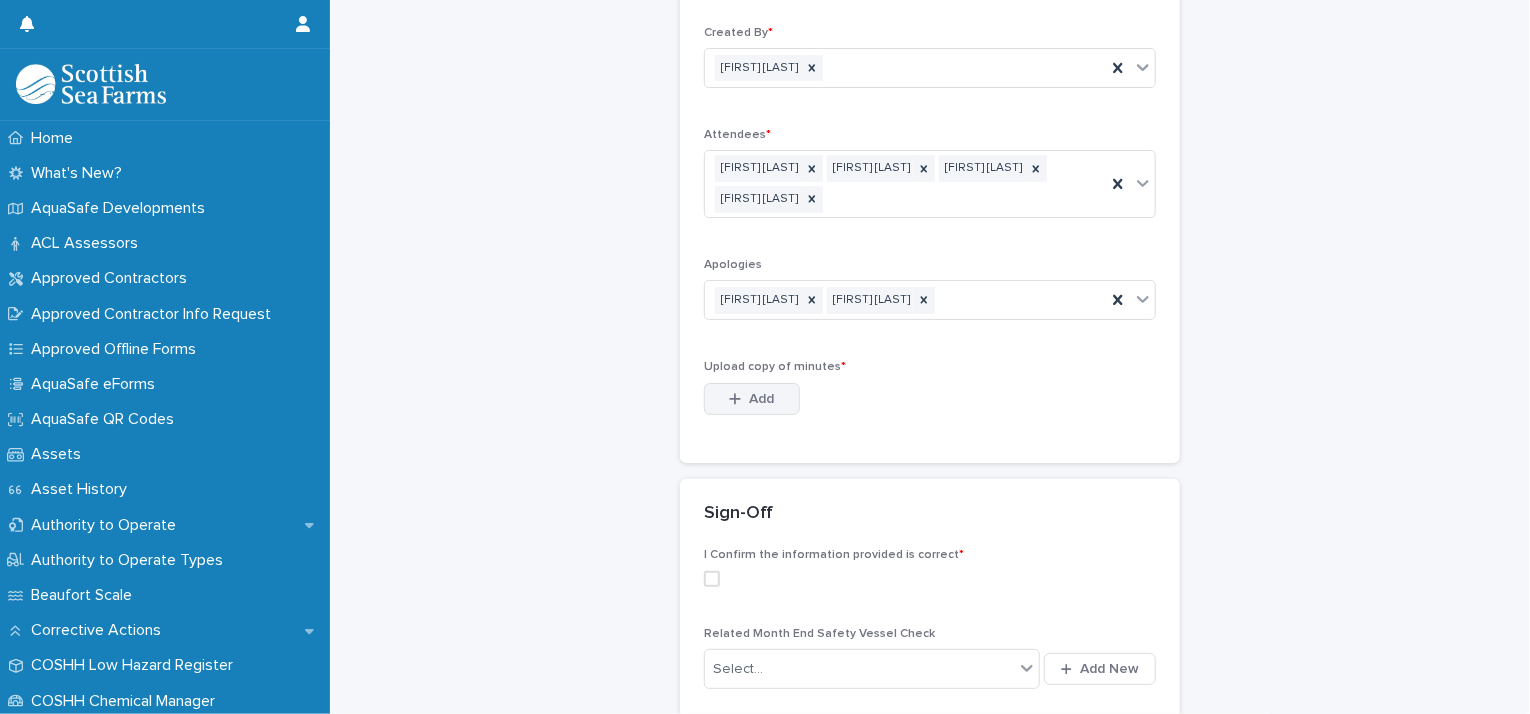 click on "Add" at bounding box center [762, 399] 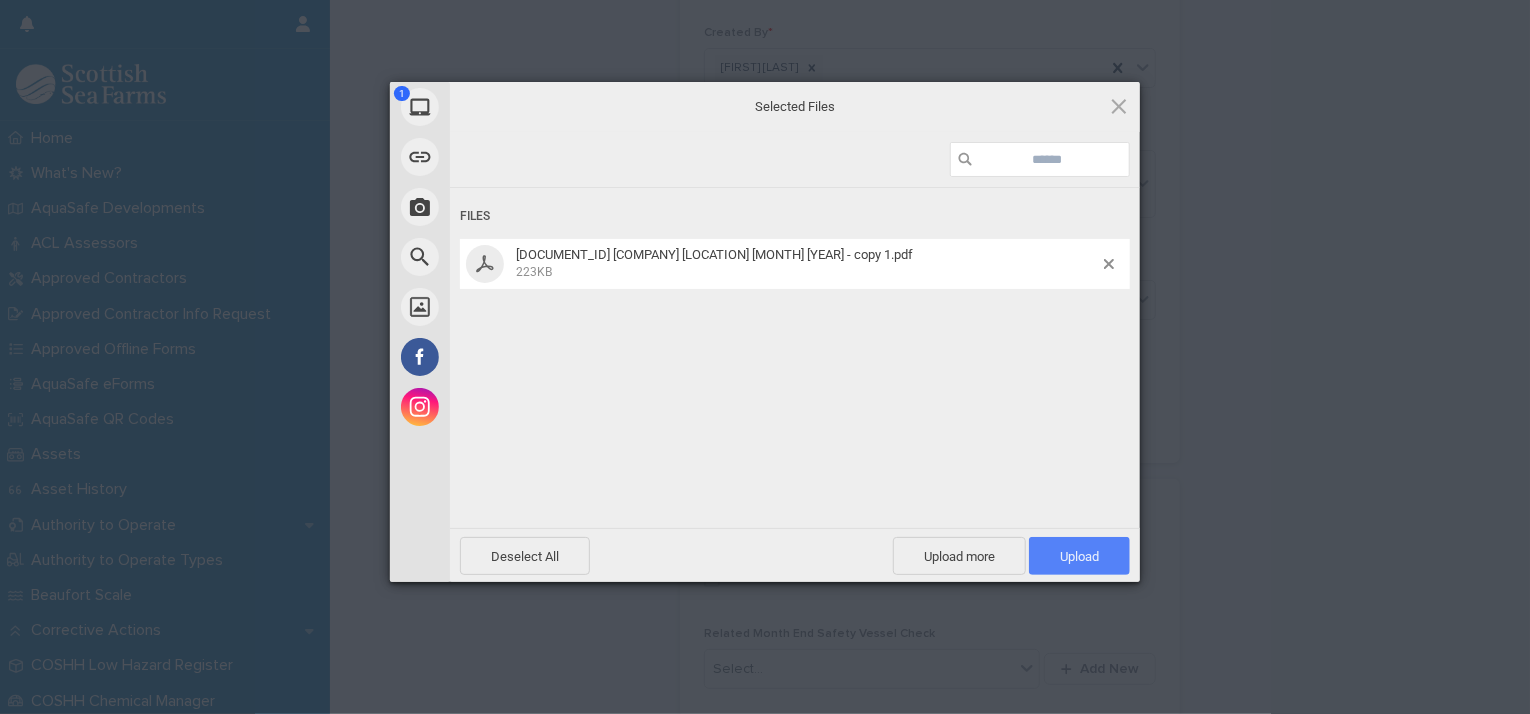 click on "Upload
1" at bounding box center [1079, 556] 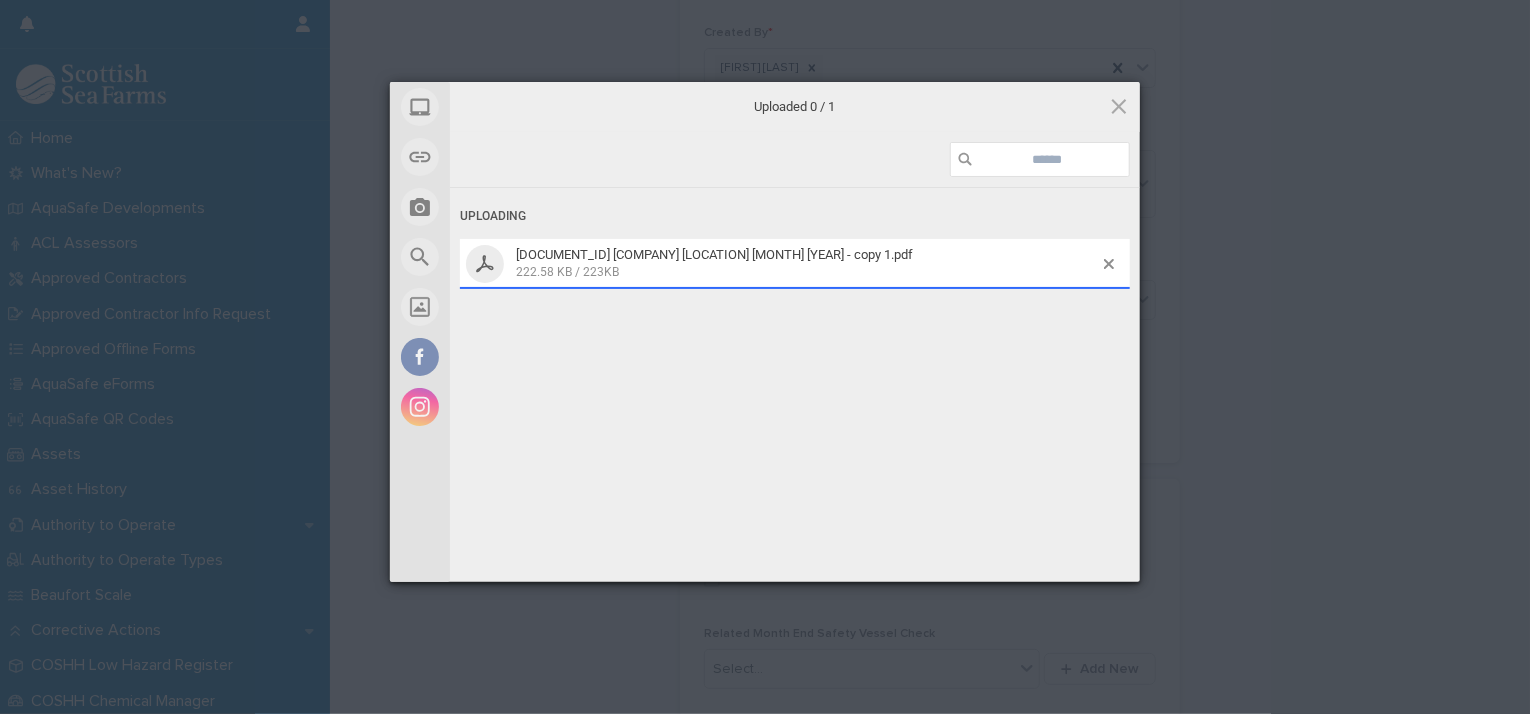 scroll, scrollTop: 578, scrollLeft: 0, axis: vertical 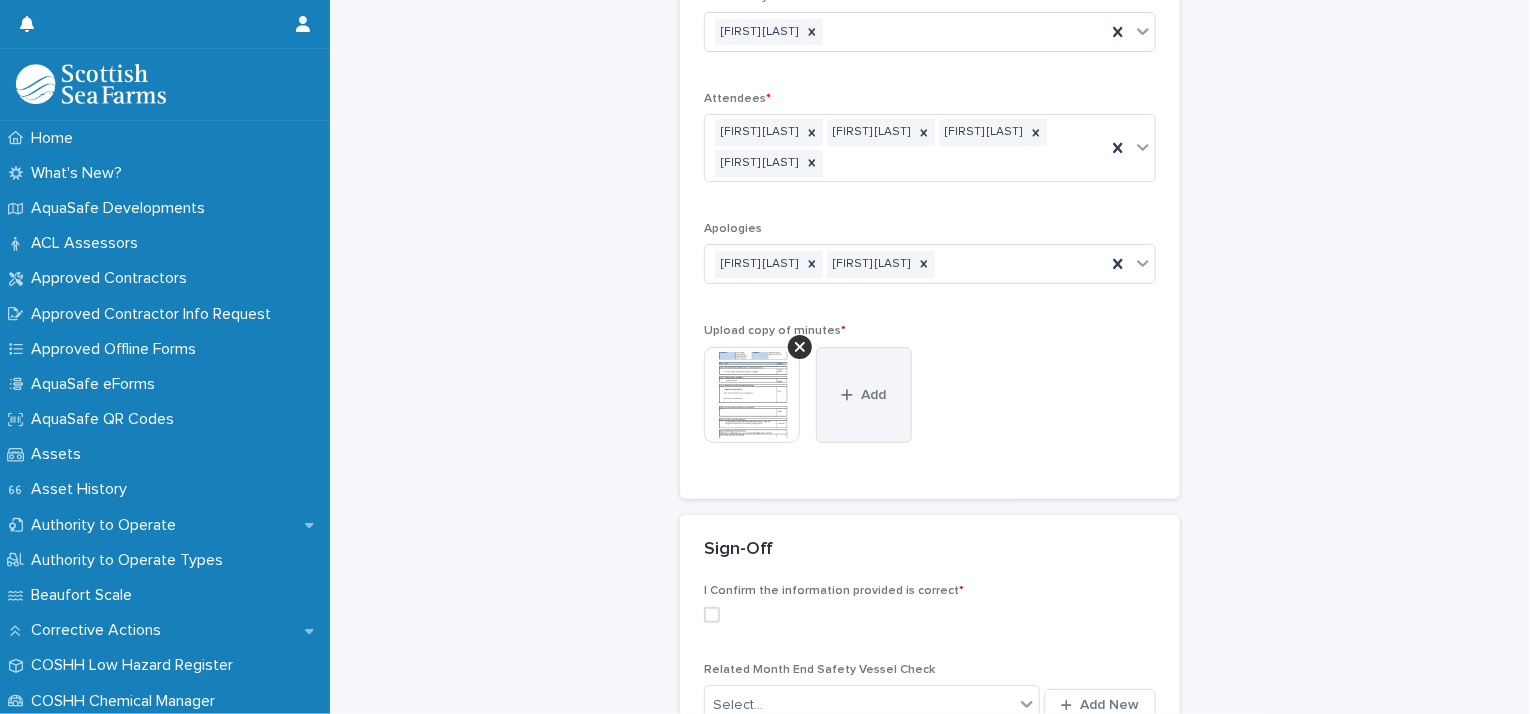 click on "Add" at bounding box center (864, 395) 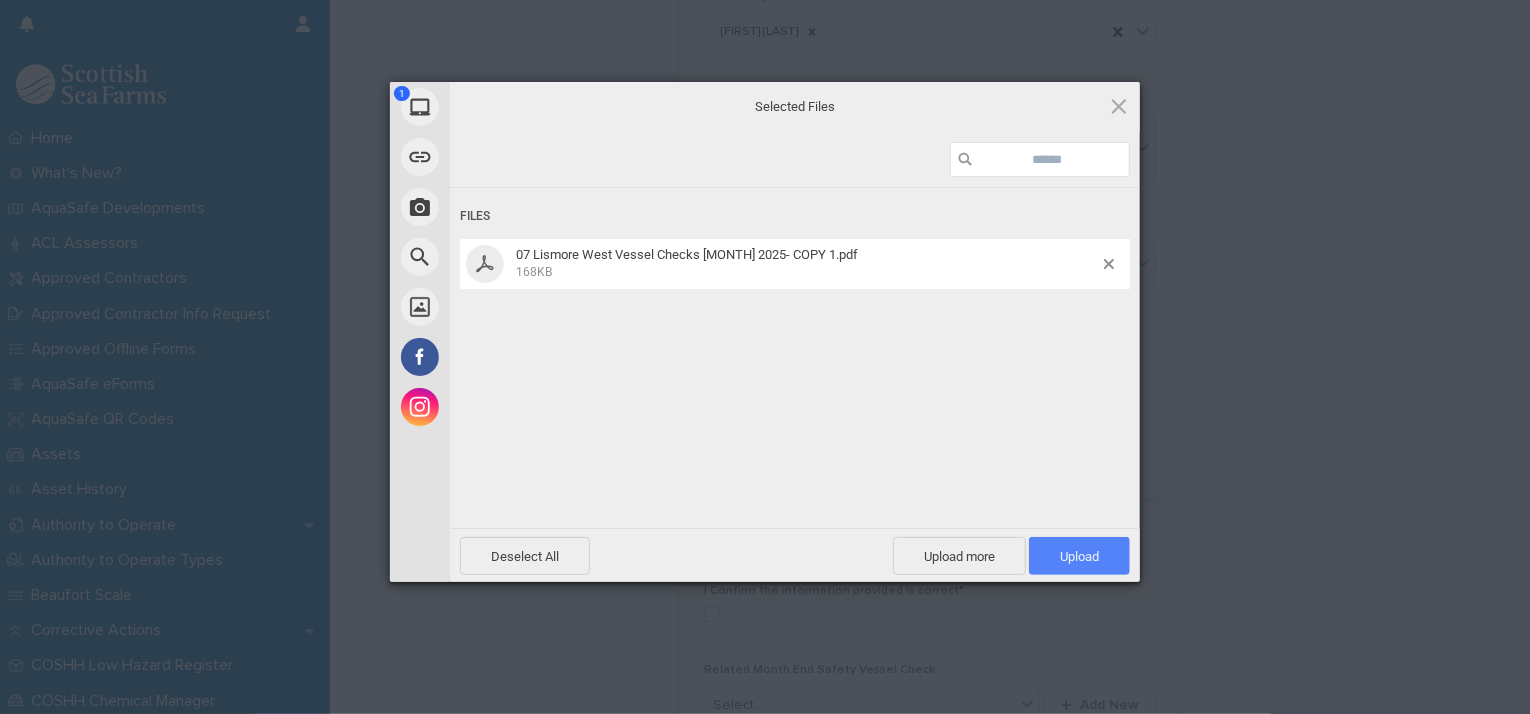 click on "Upload
1" at bounding box center [1079, 556] 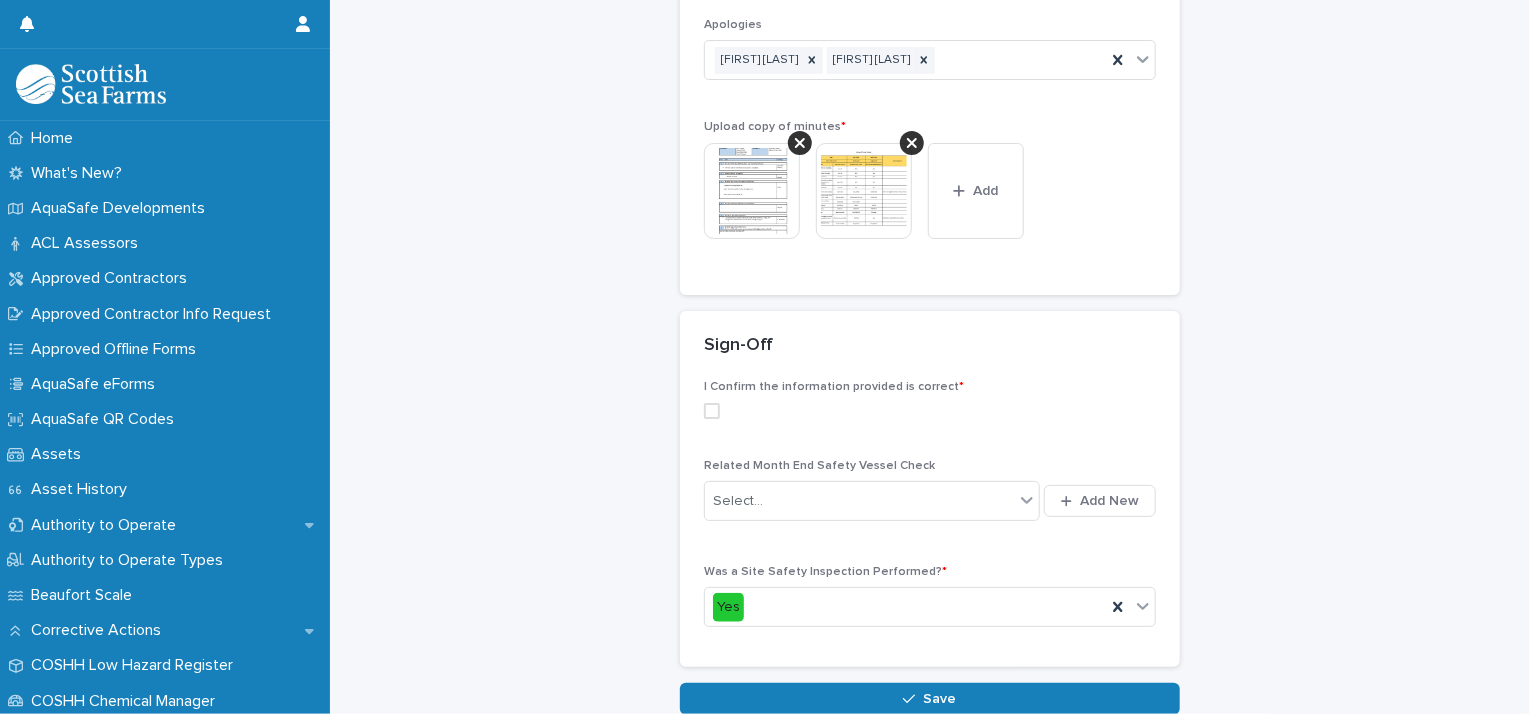 scroll, scrollTop: 792, scrollLeft: 0, axis: vertical 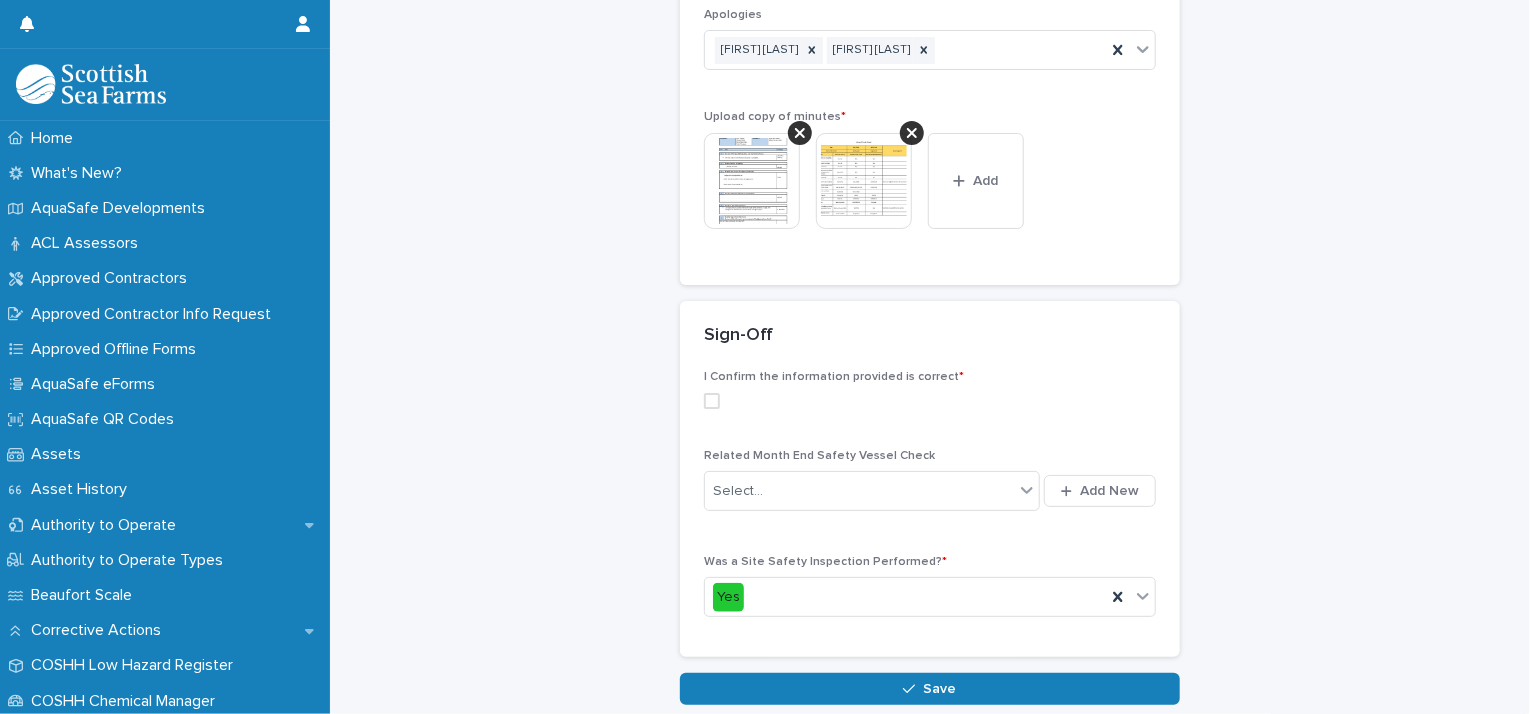 click at bounding box center (712, 401) 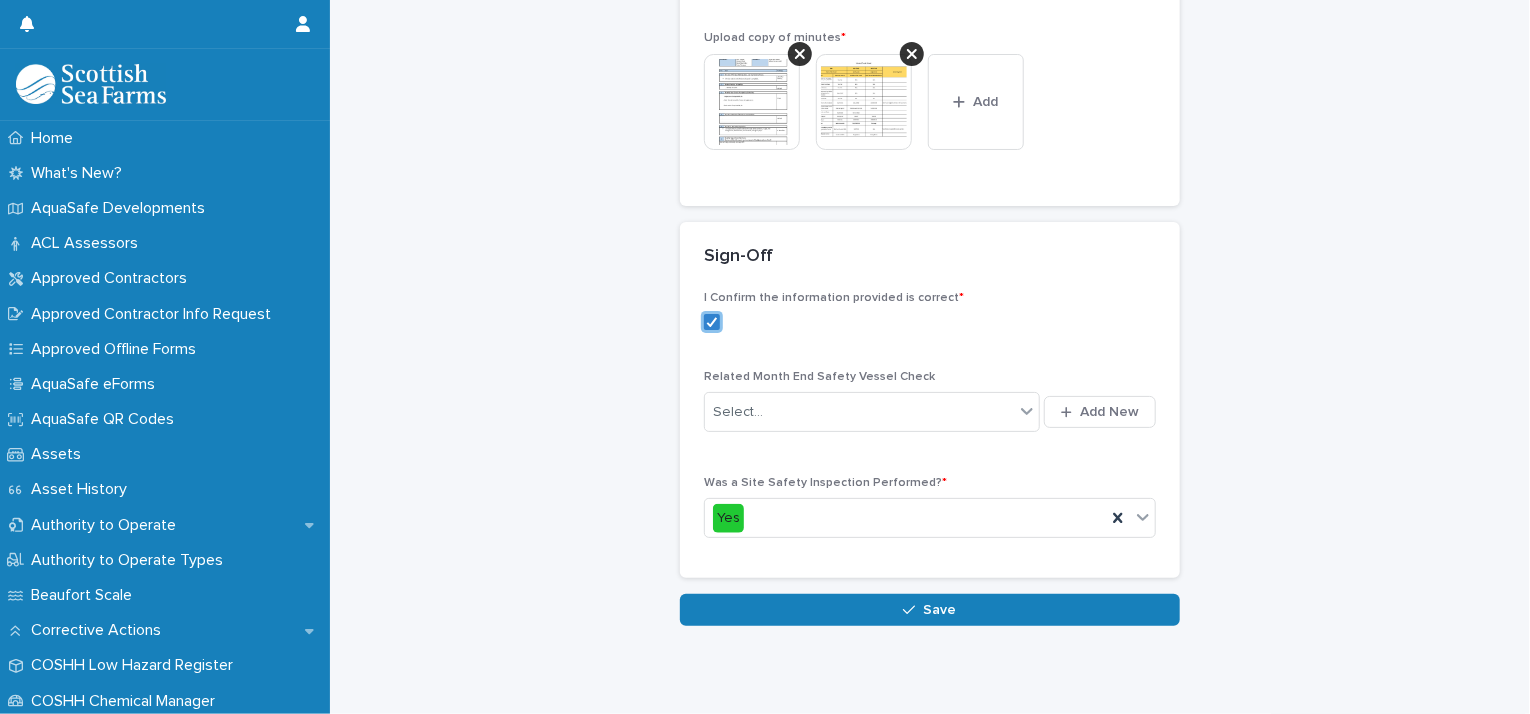 scroll, scrollTop: 895, scrollLeft: 0, axis: vertical 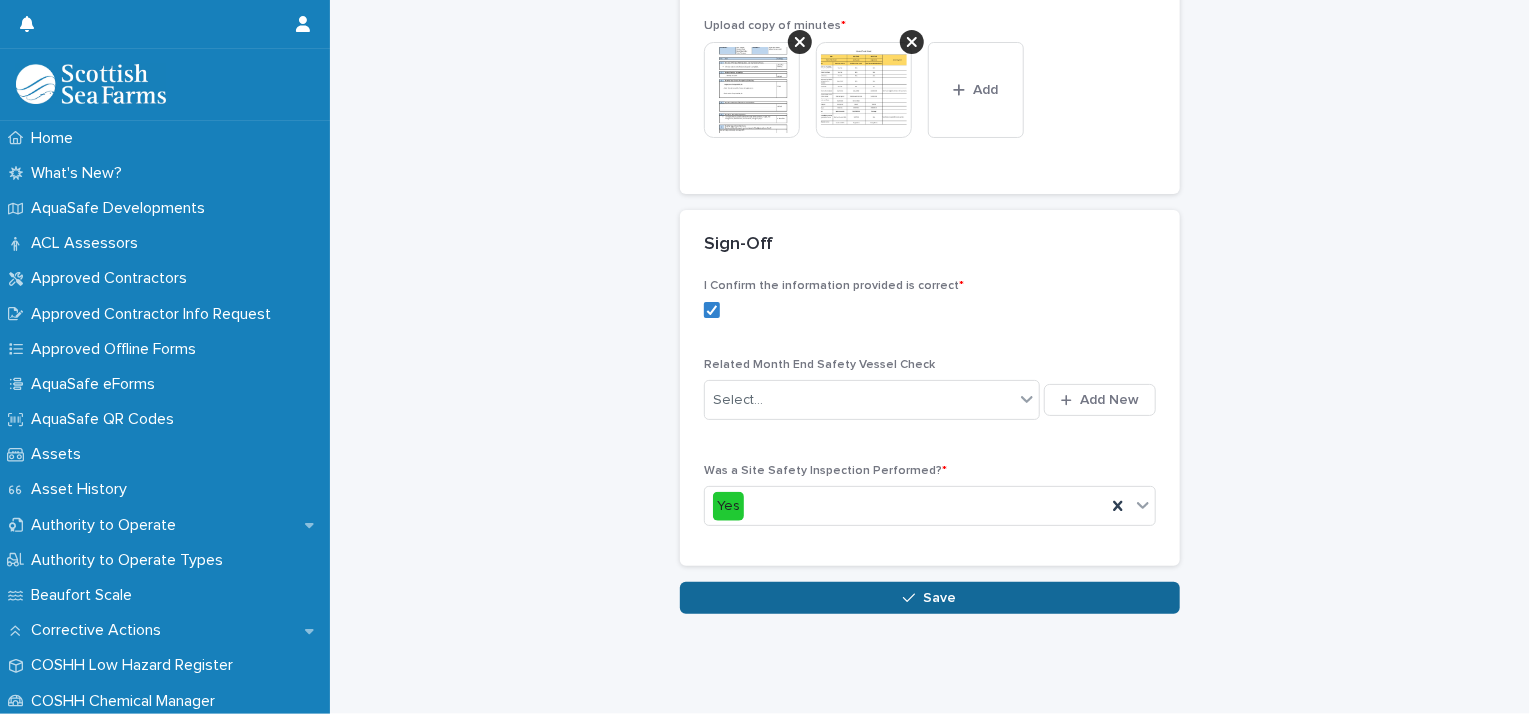 click 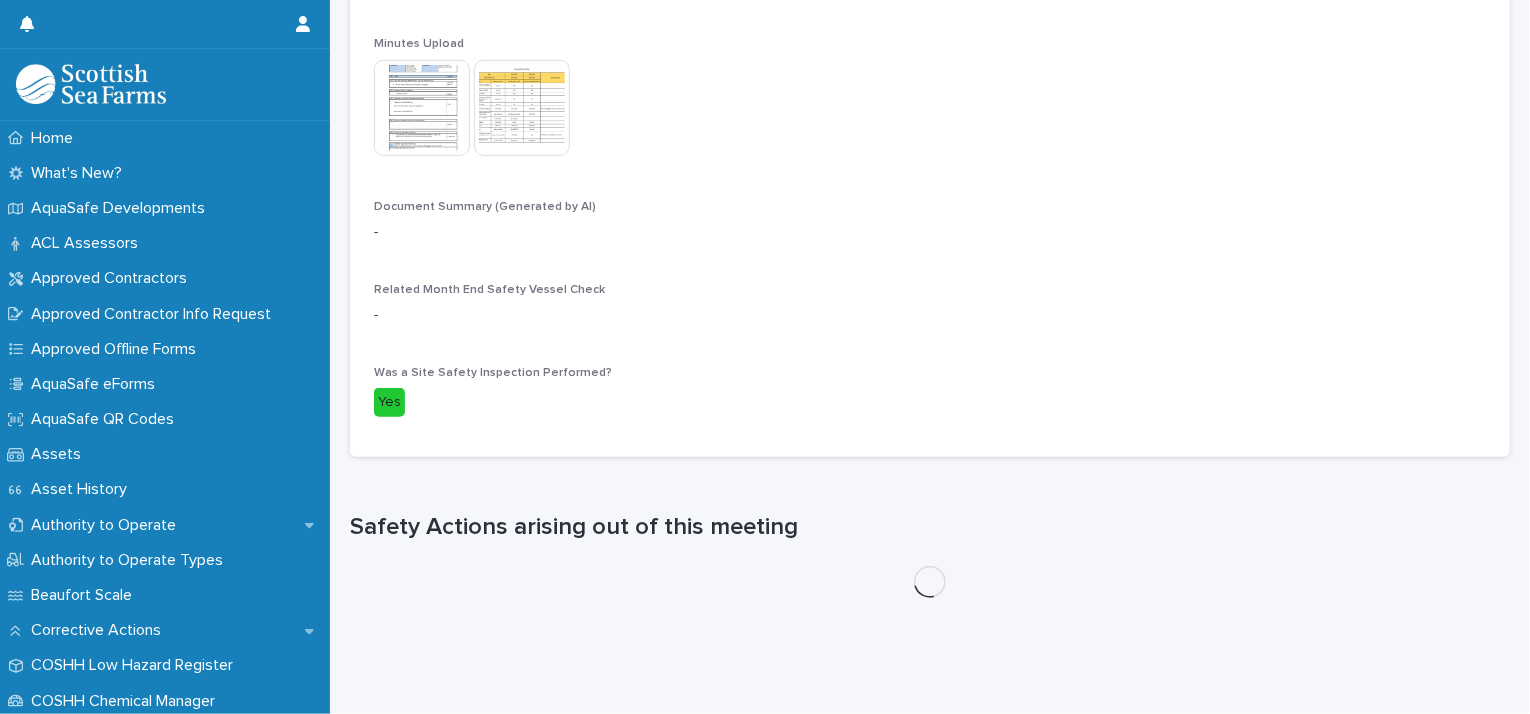 scroll, scrollTop: 0, scrollLeft: 0, axis: both 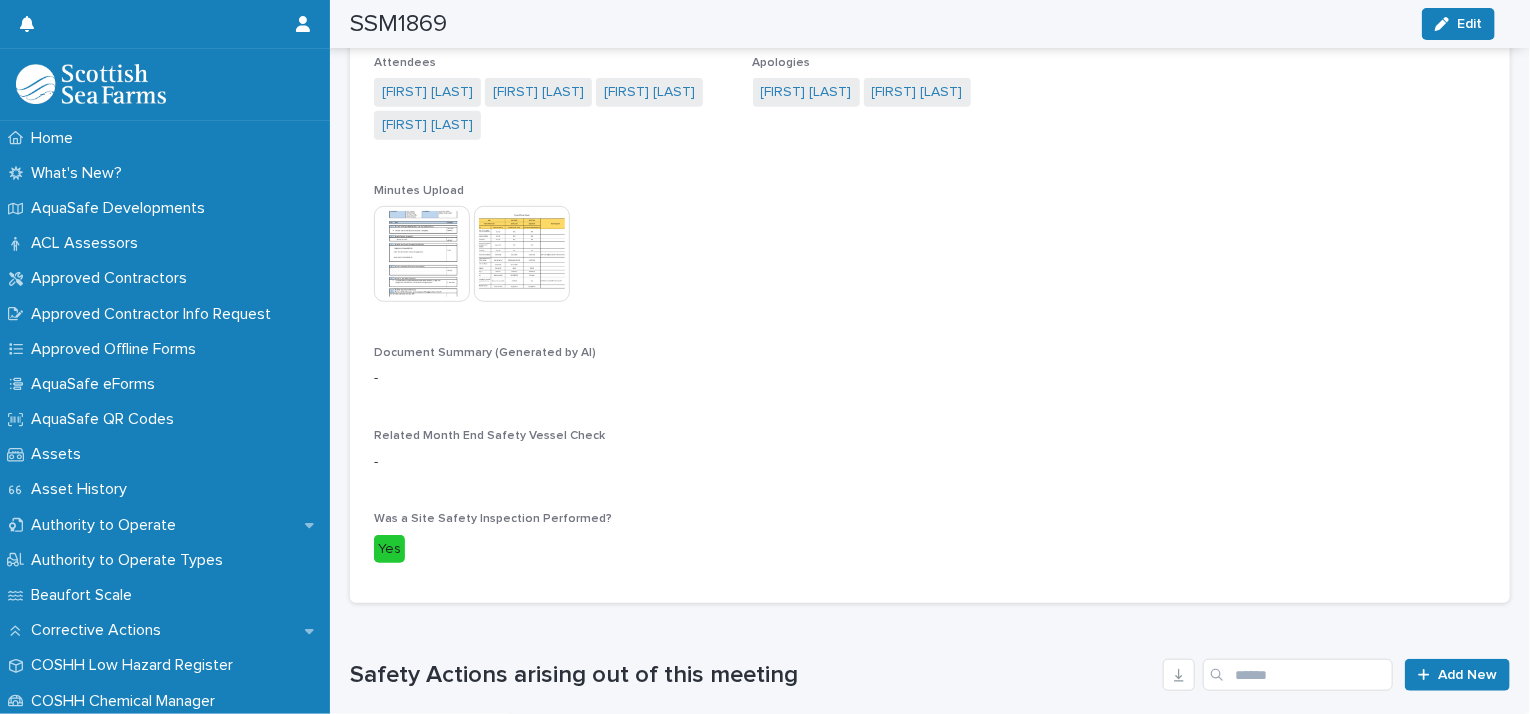 click at bounding box center (422, 254) 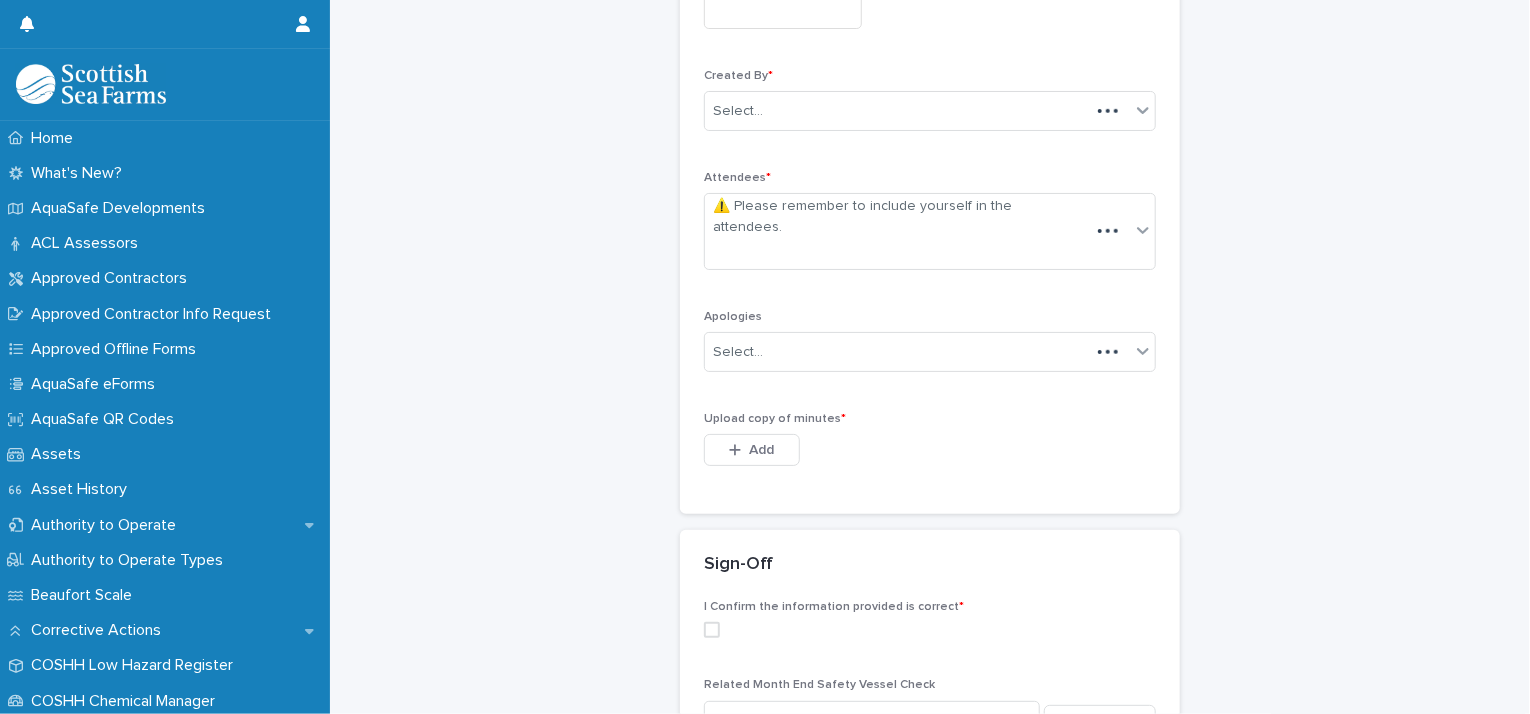scroll, scrollTop: 525, scrollLeft: 0, axis: vertical 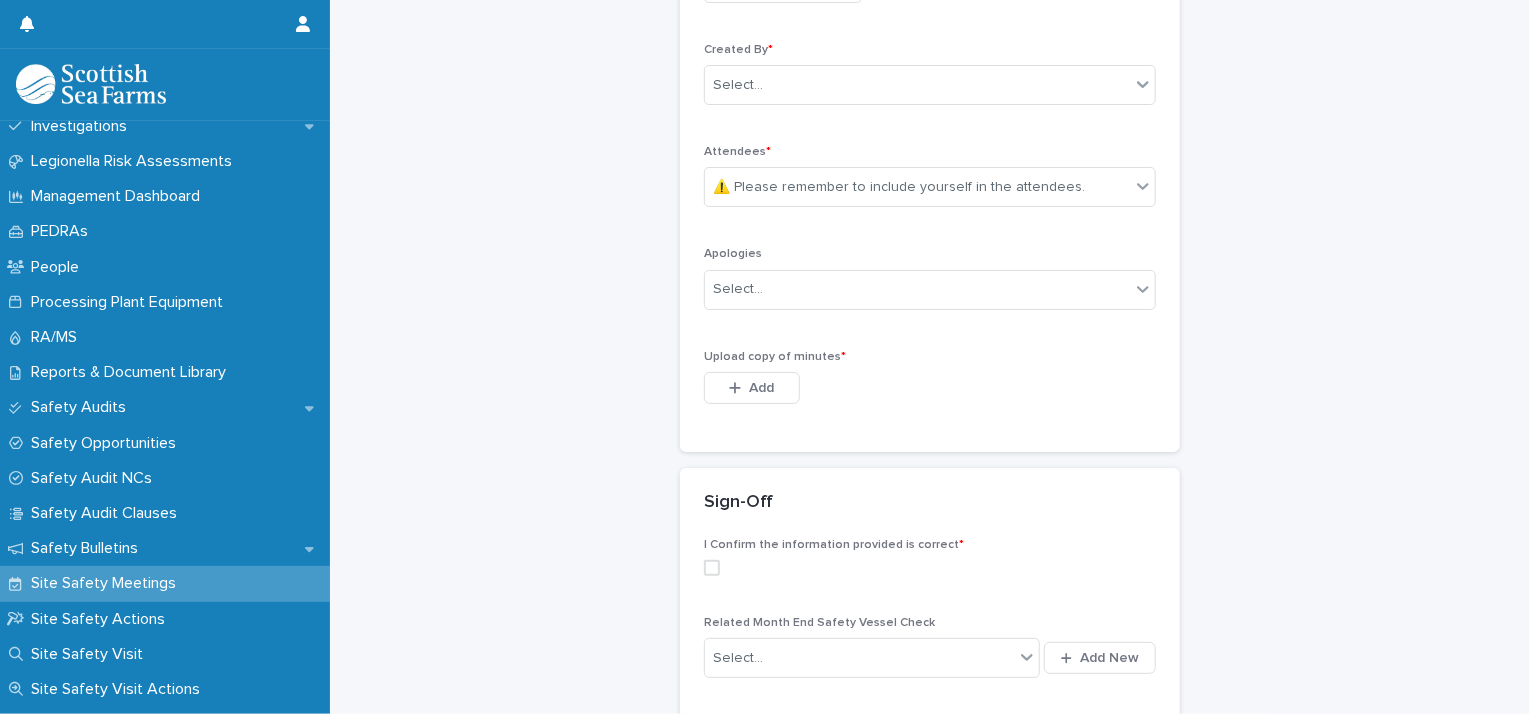 click on "Site Safety Meetings" at bounding box center [107, 583] 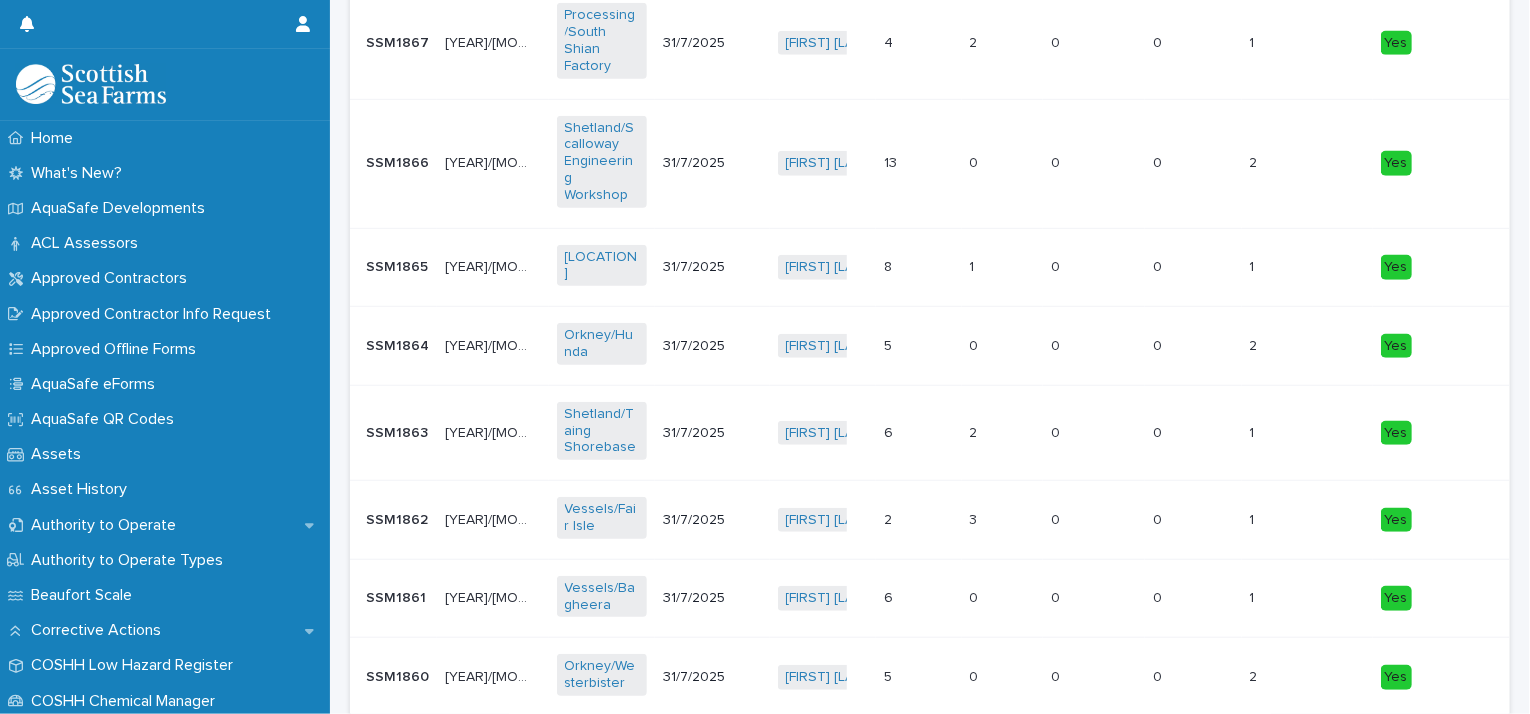 scroll, scrollTop: 0, scrollLeft: 0, axis: both 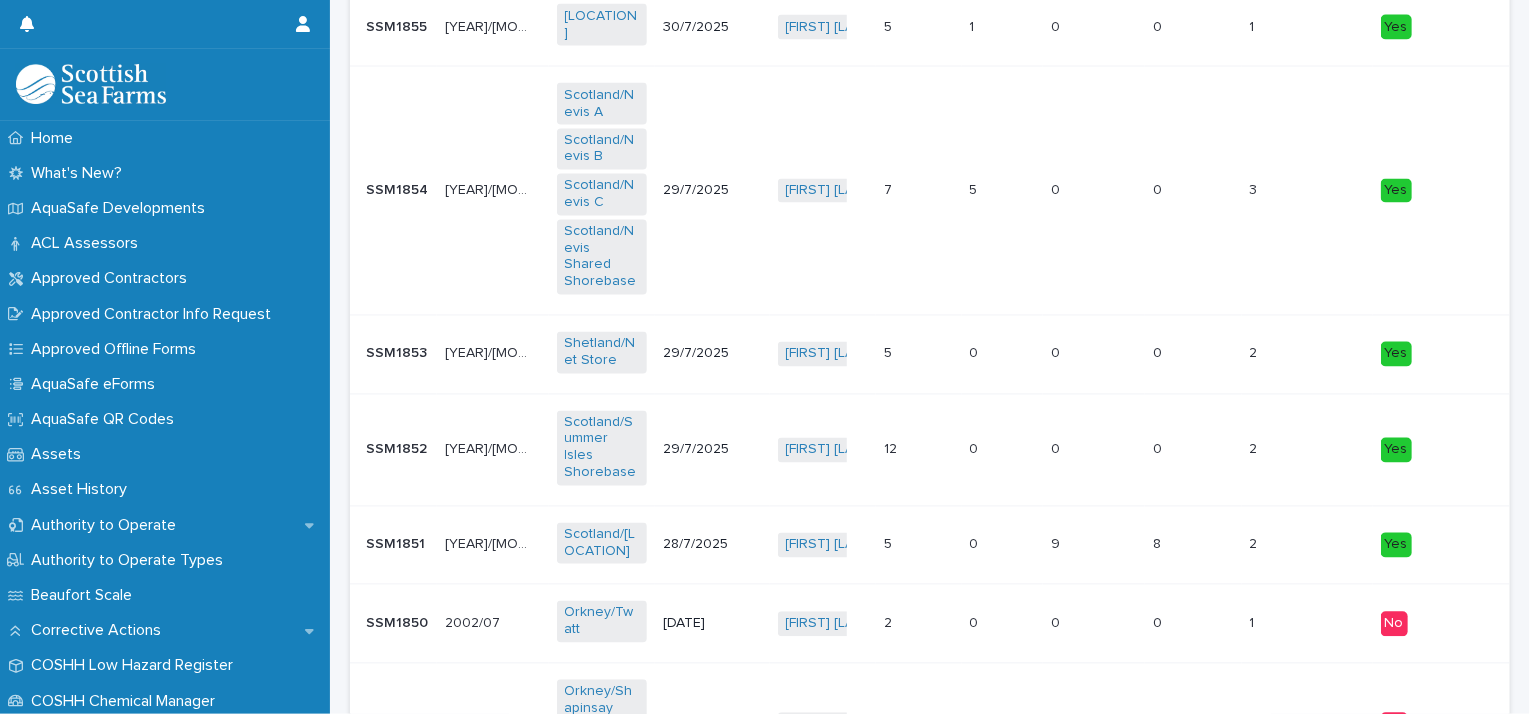 click at bounding box center [490, 545] 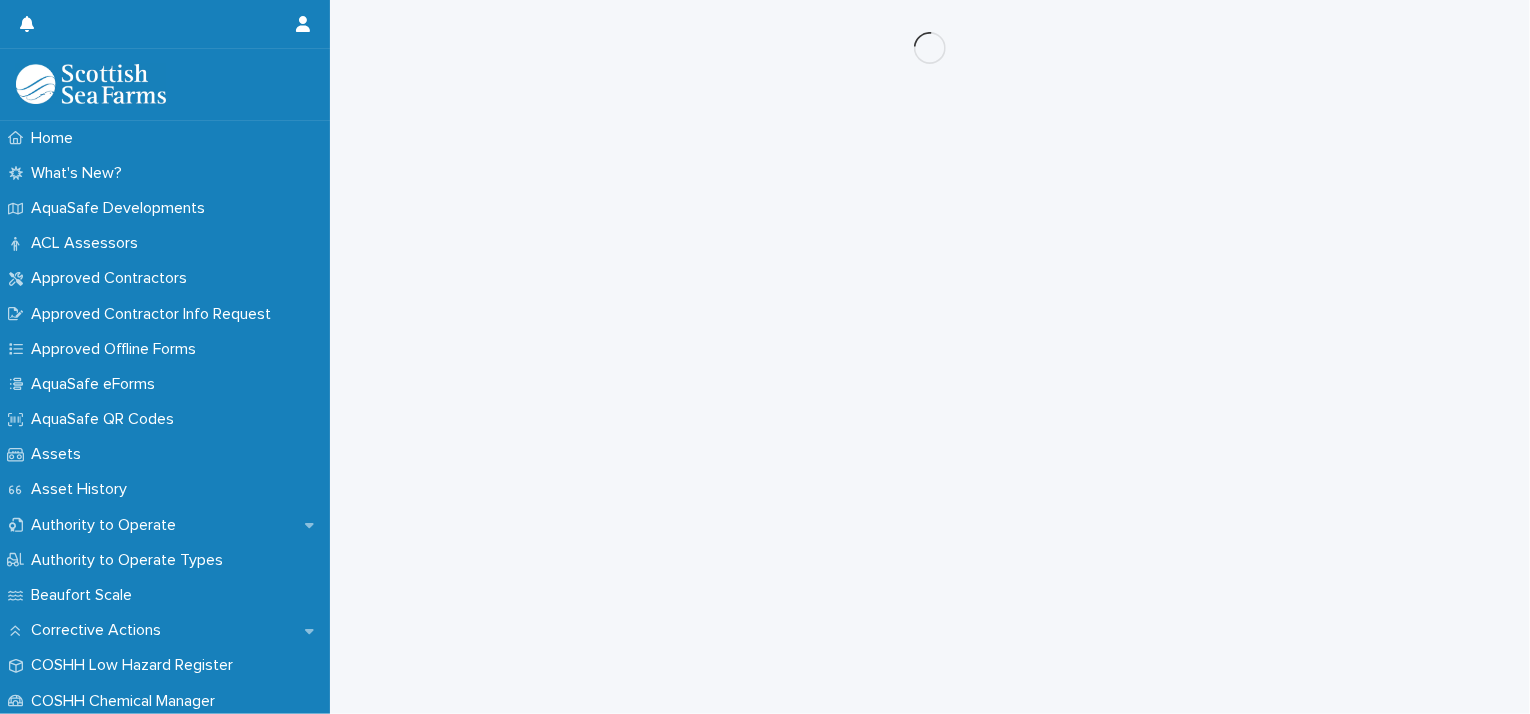 scroll, scrollTop: 0, scrollLeft: 0, axis: both 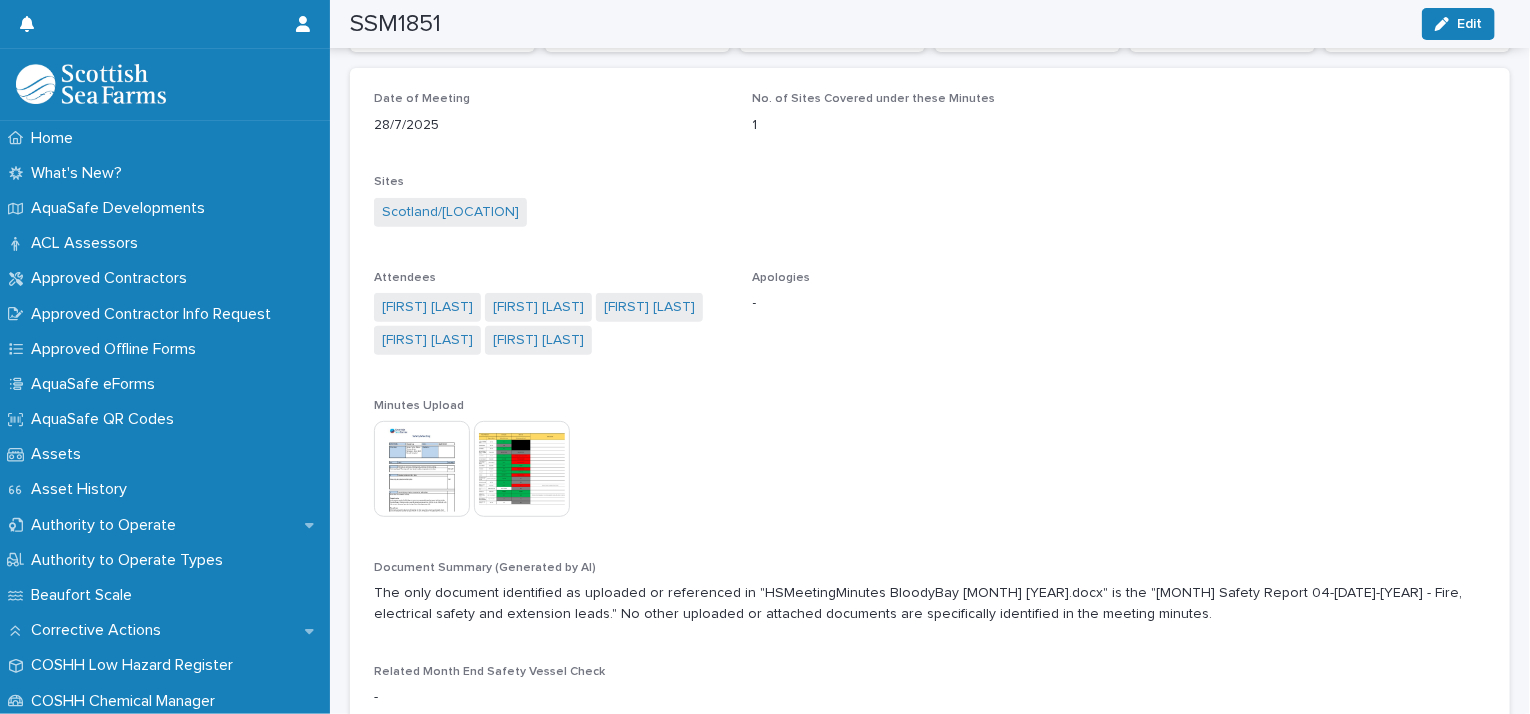click at bounding box center [422, 469] 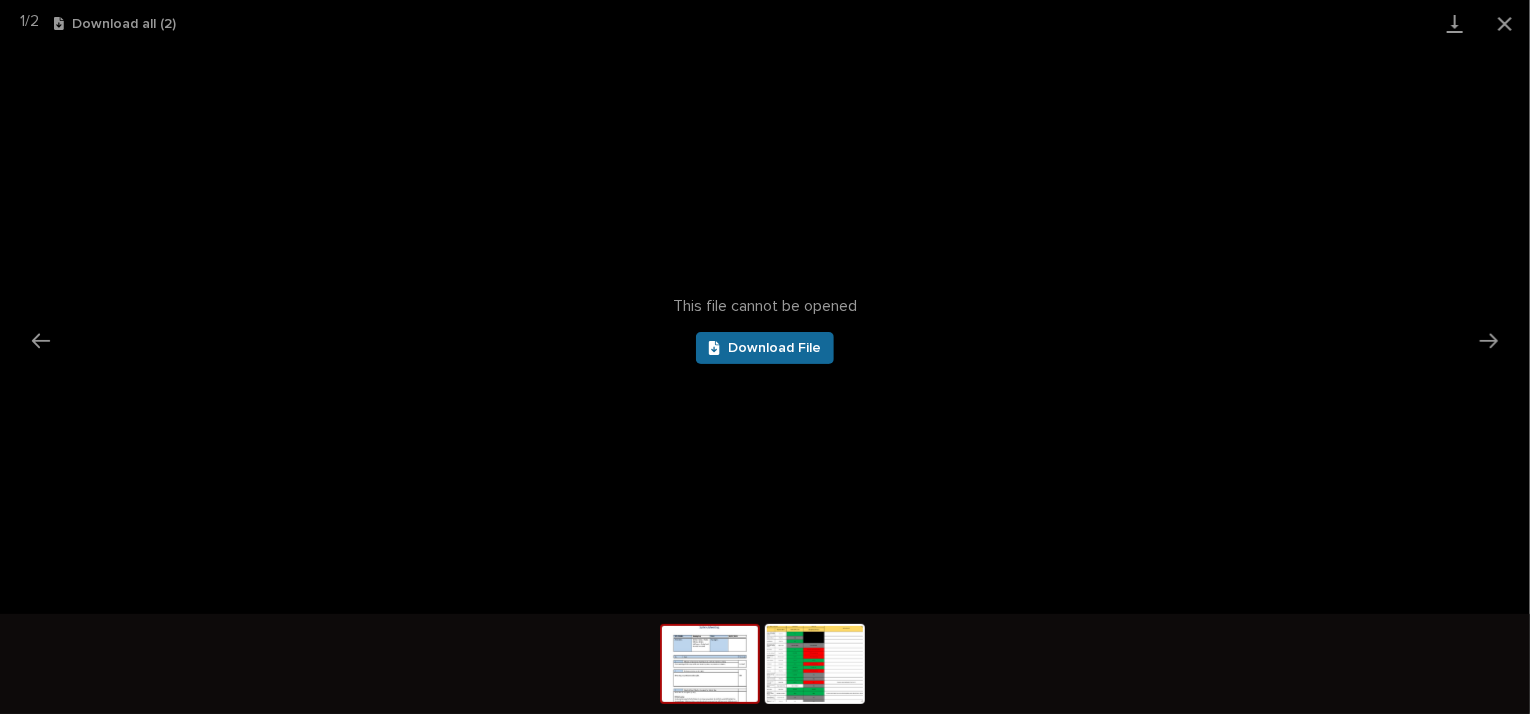 click on "Download File" at bounding box center (774, 348) 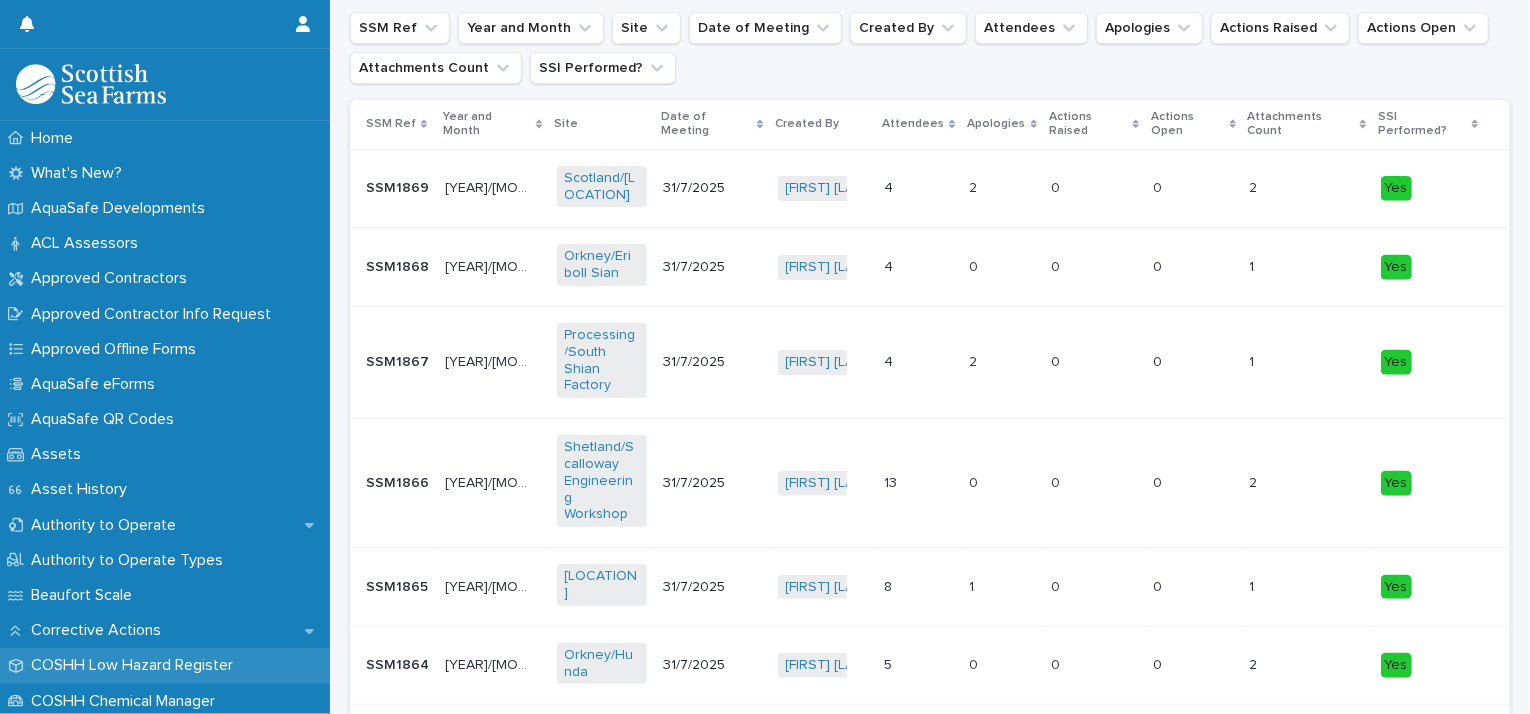 scroll, scrollTop: 0, scrollLeft: 0, axis: both 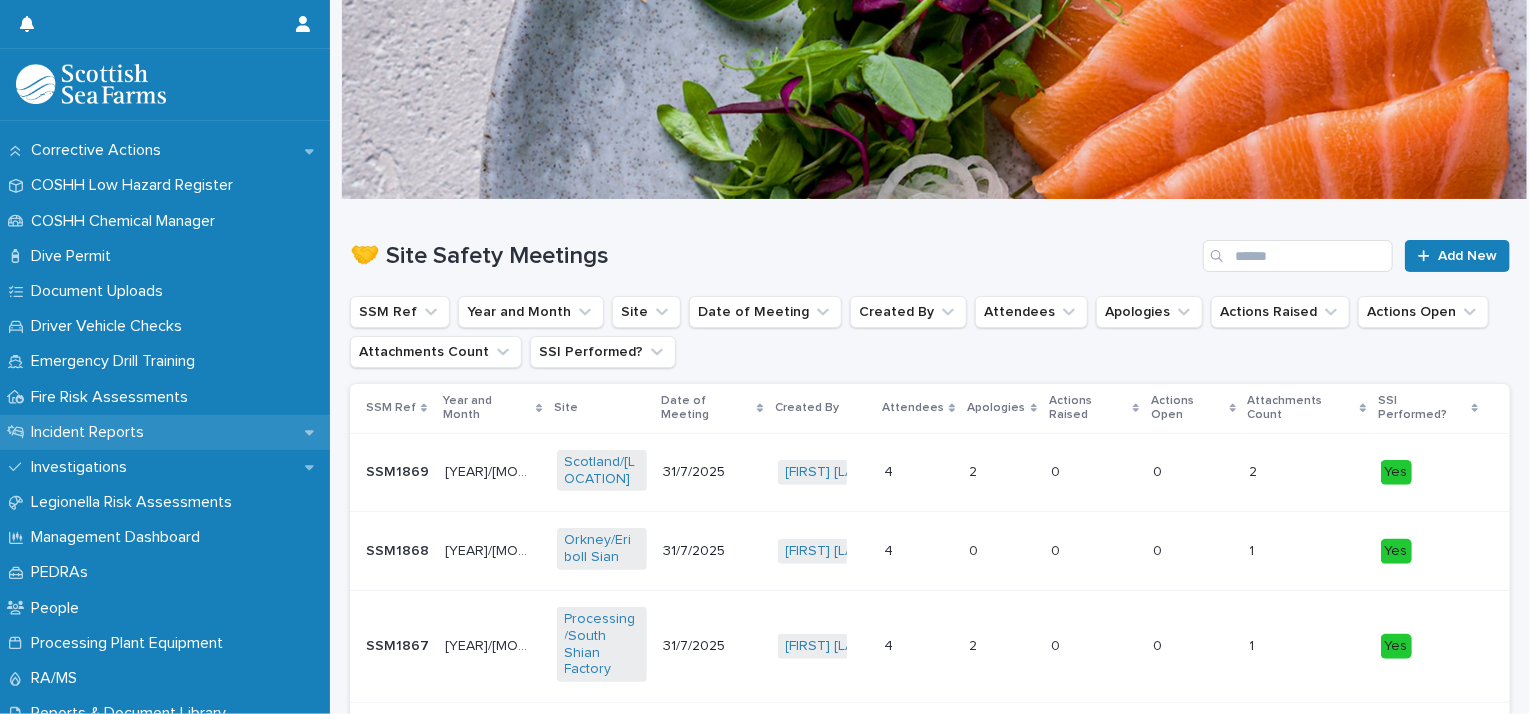 click on "Incident Reports" at bounding box center [91, 432] 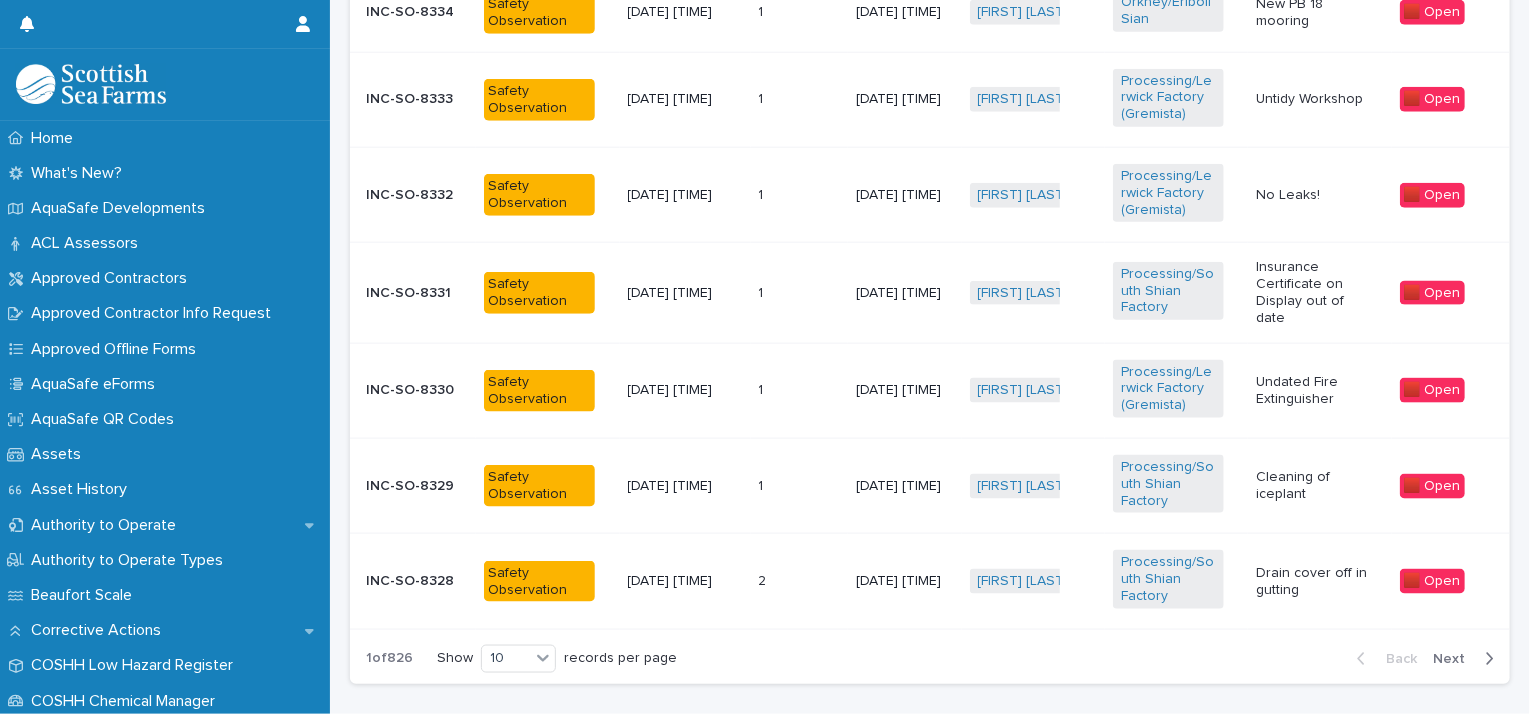 scroll, scrollTop: 1184, scrollLeft: 0, axis: vertical 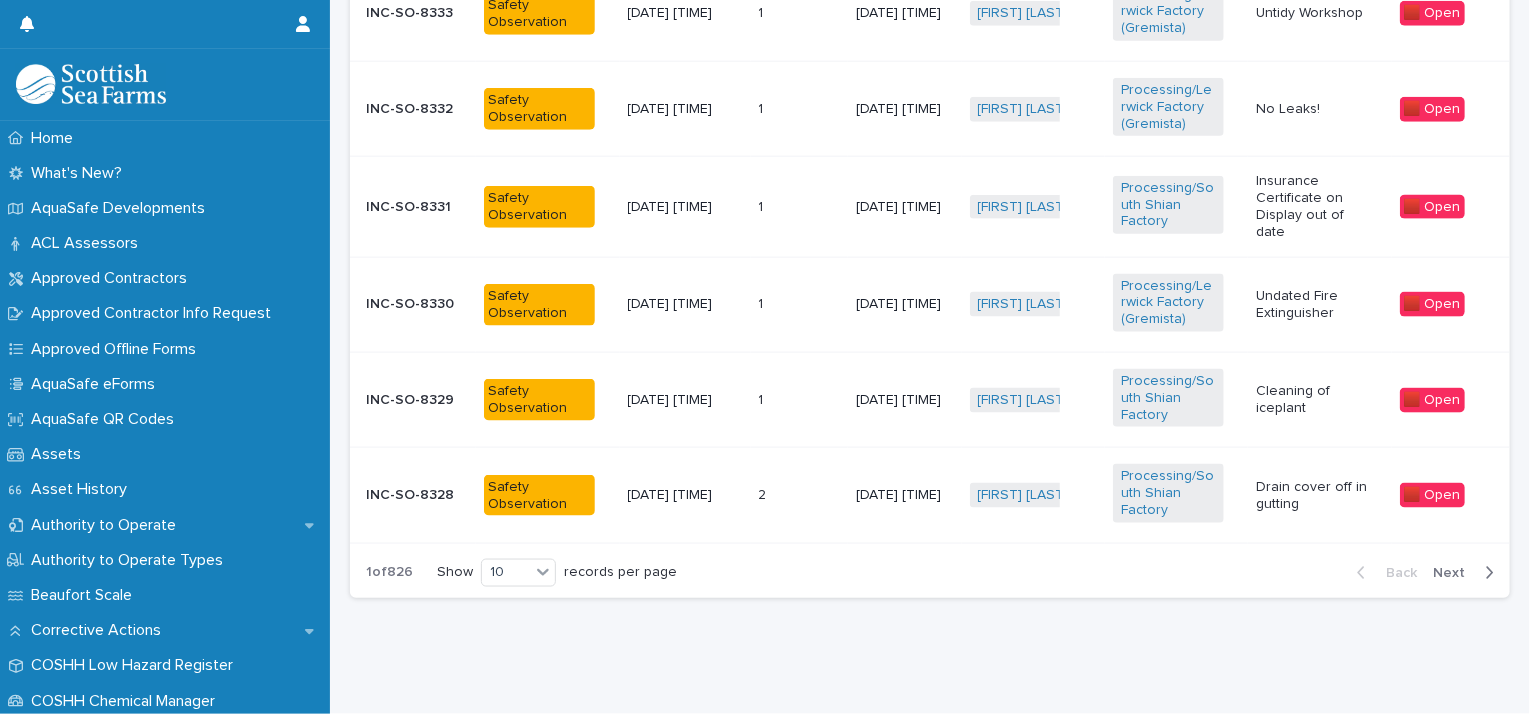 click on "Next" at bounding box center (1455, 573) 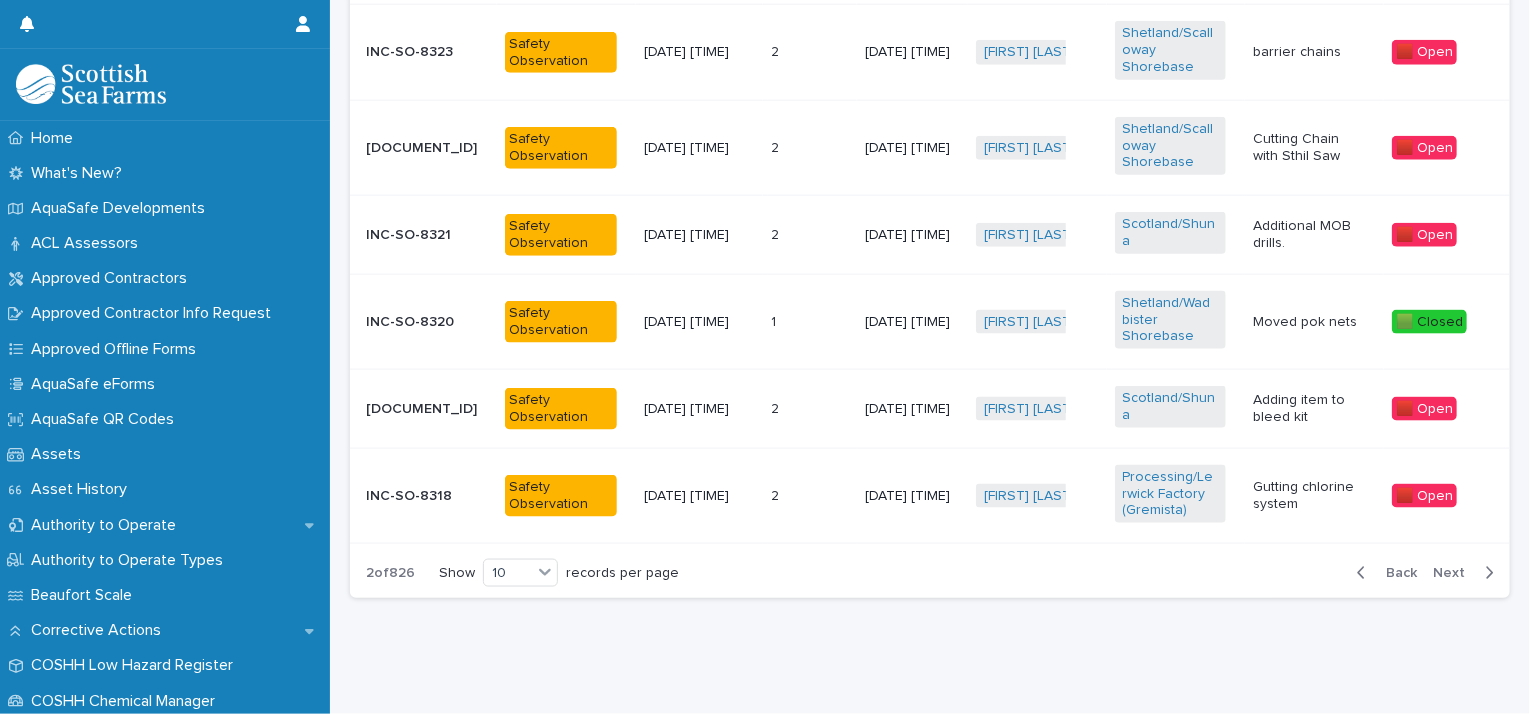 scroll, scrollTop: 1174, scrollLeft: 0, axis: vertical 